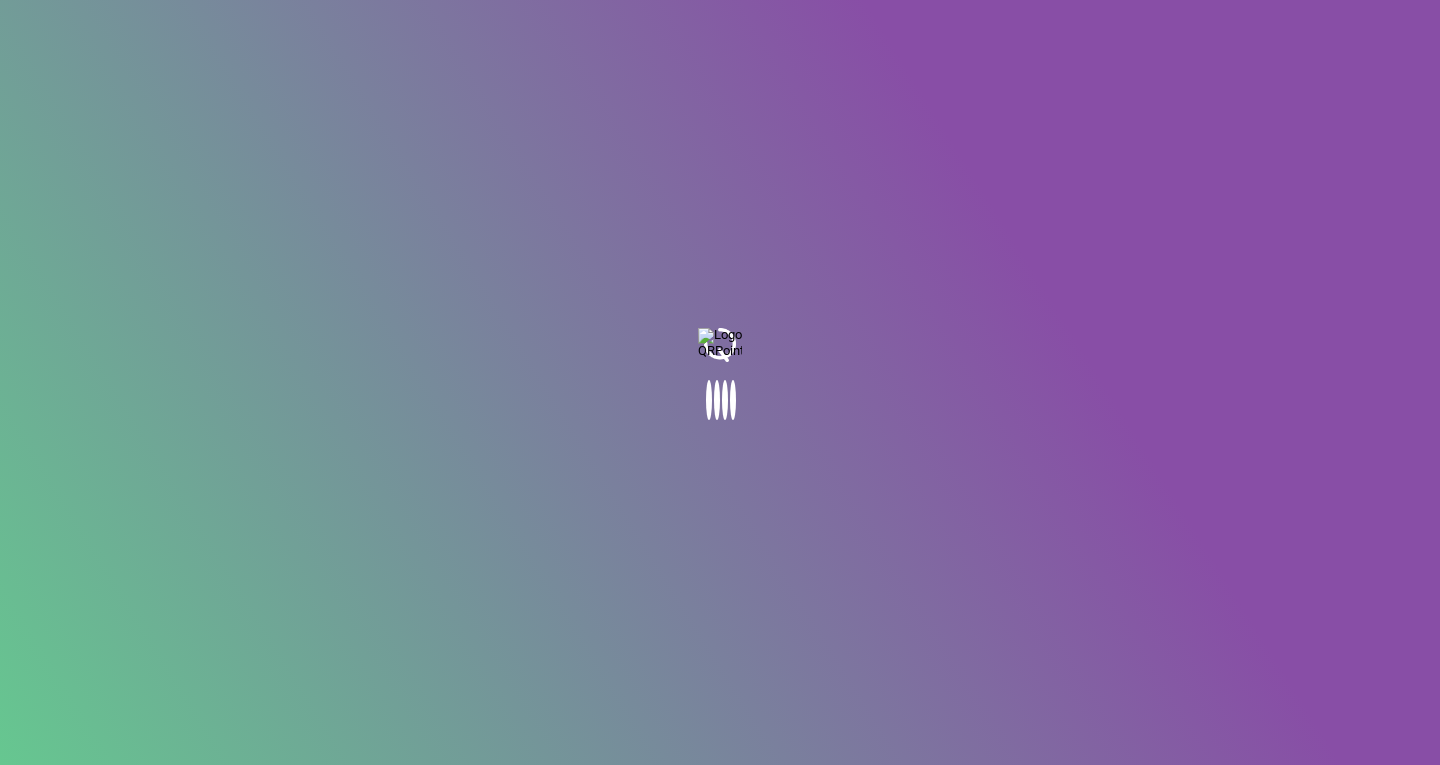 scroll, scrollTop: 0, scrollLeft: 0, axis: both 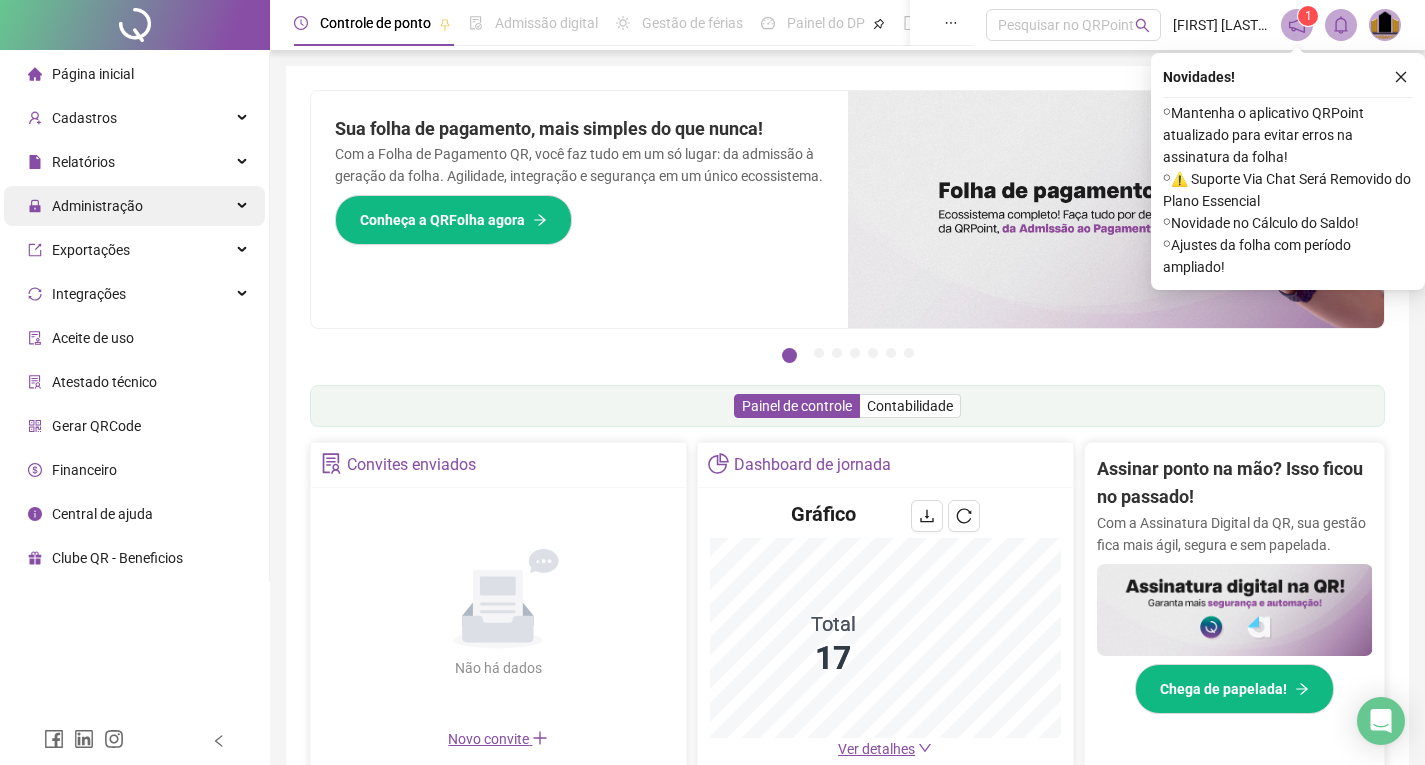 click on "Administração" at bounding box center (97, 206) 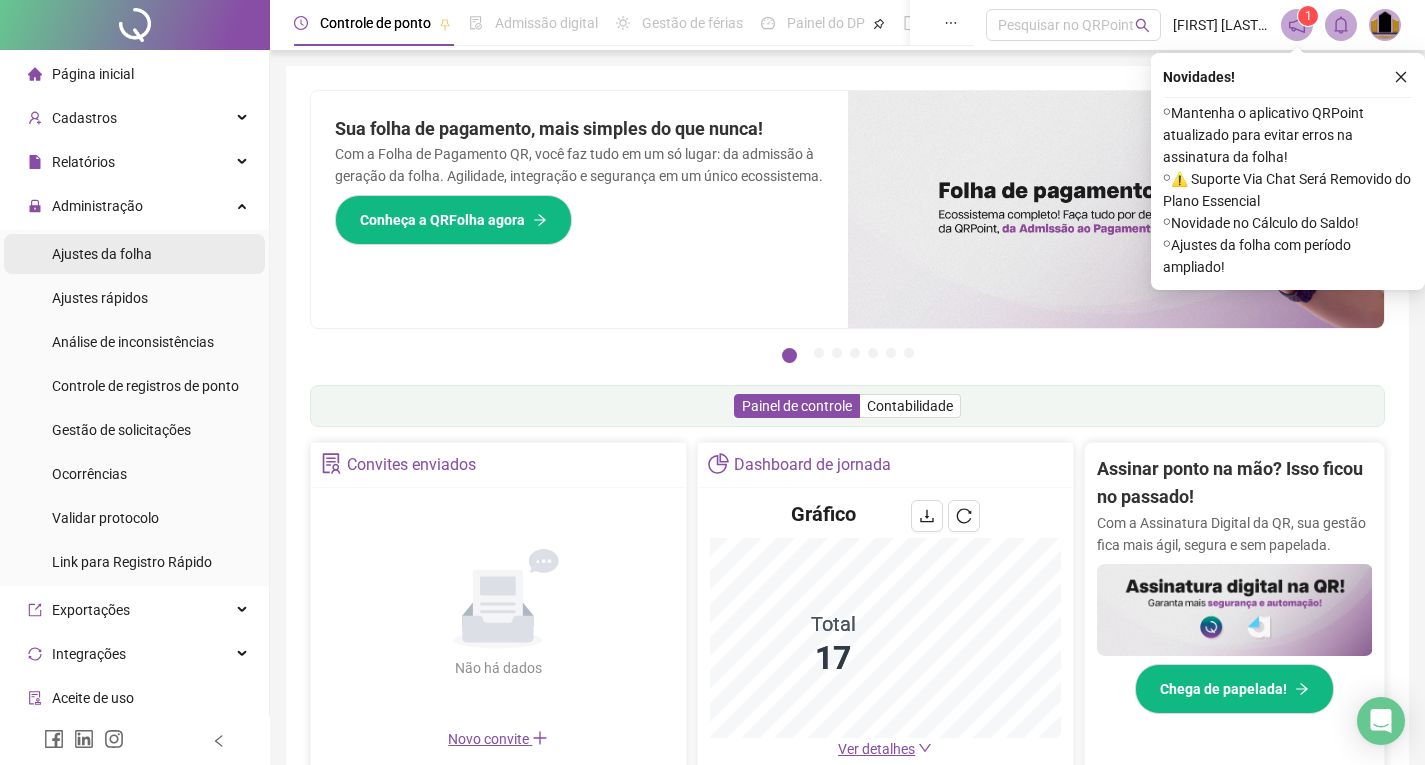 click on "Ajustes da folha" at bounding box center [102, 254] 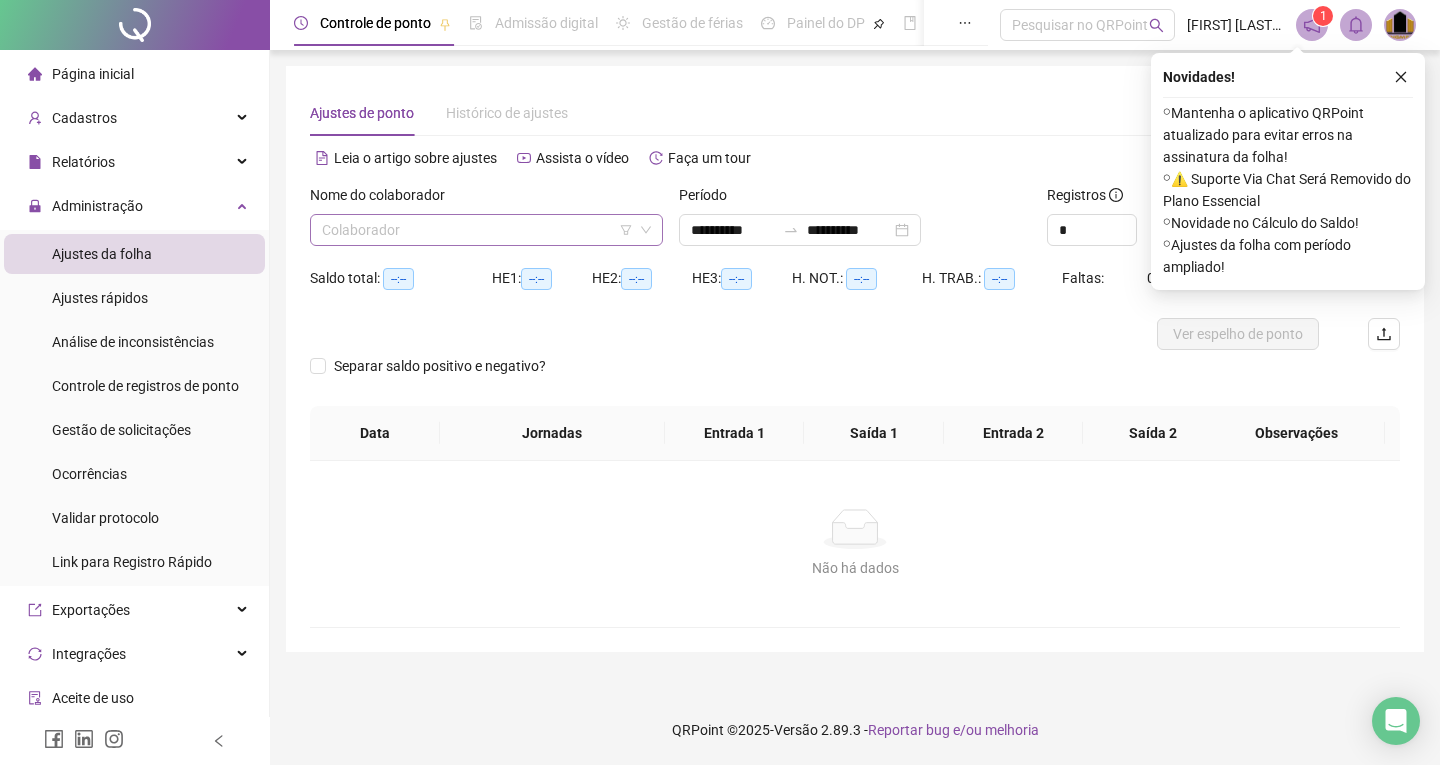click at bounding box center (477, 230) 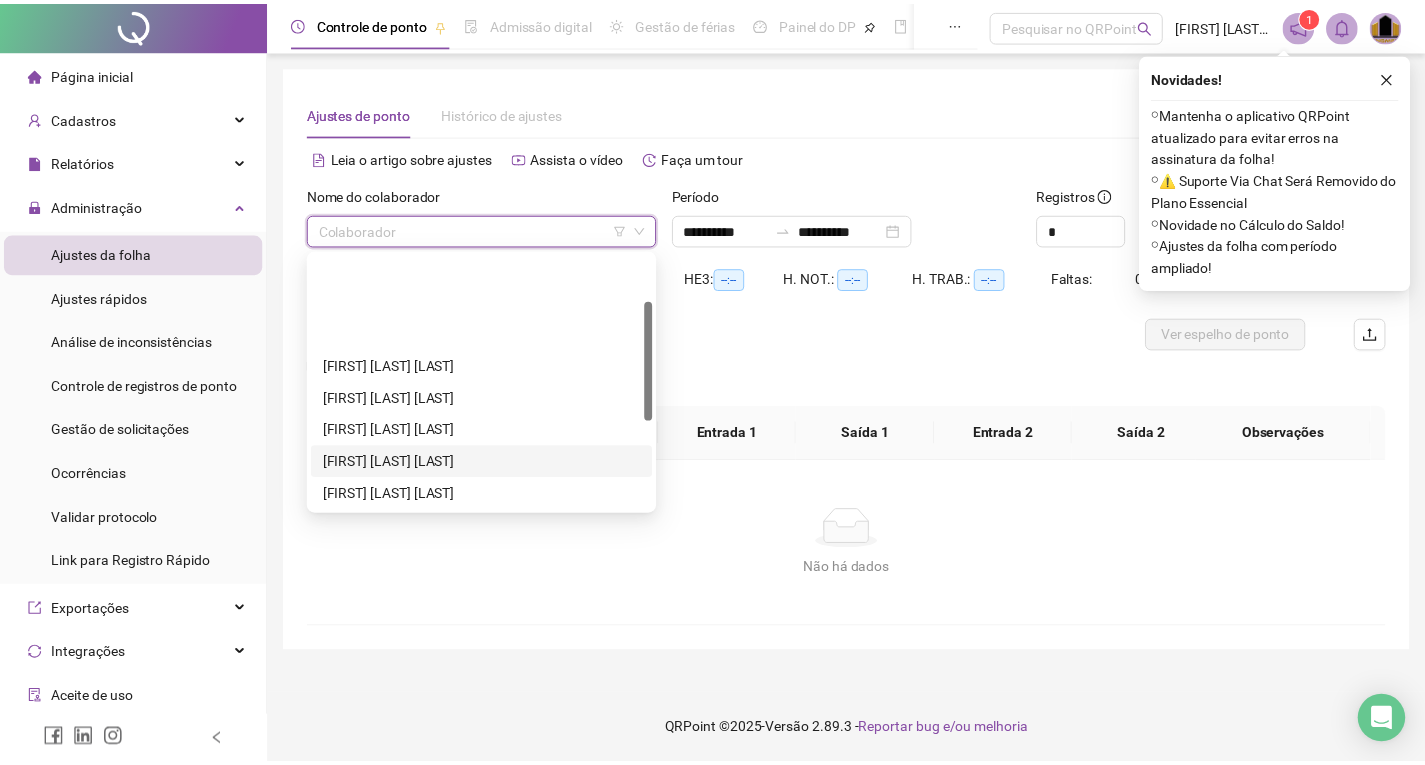 scroll, scrollTop: 200, scrollLeft: 0, axis: vertical 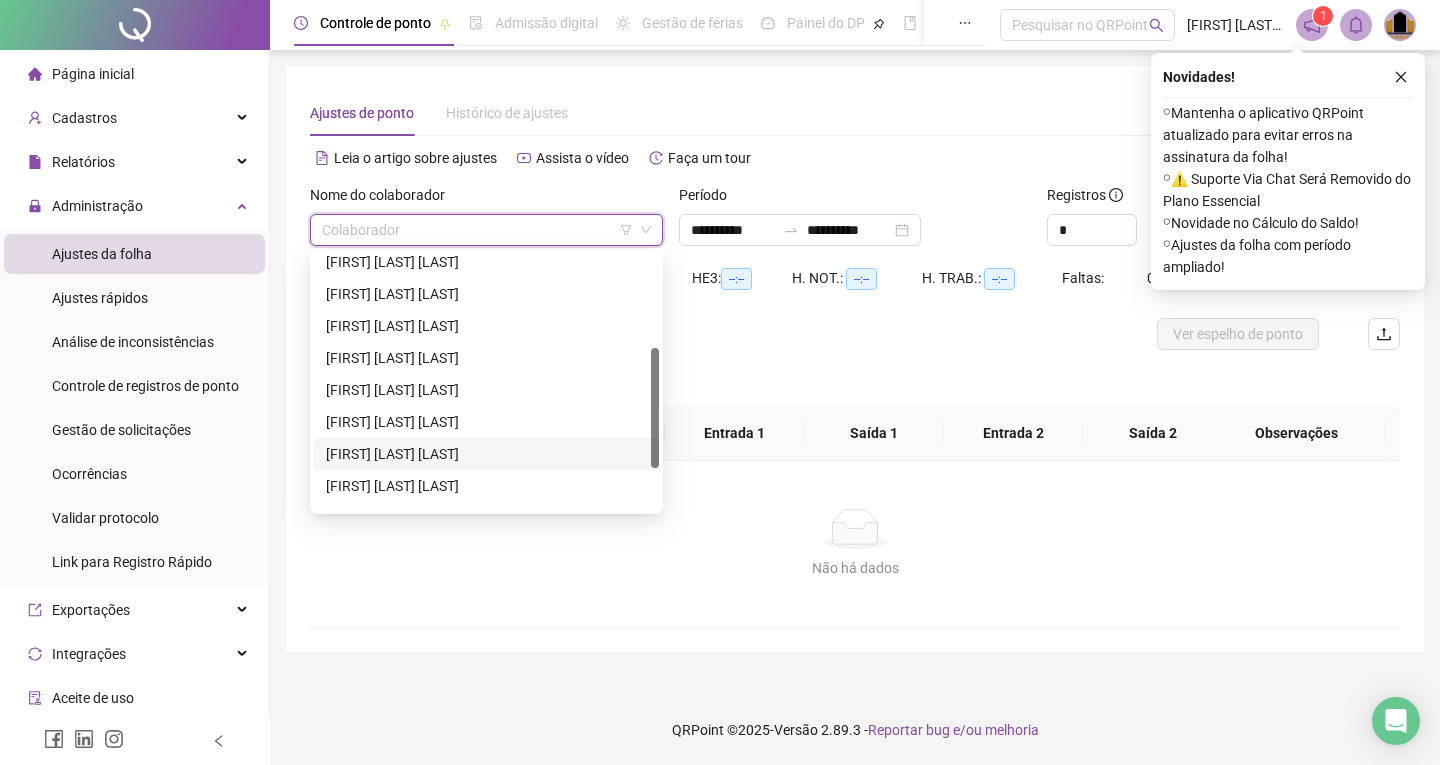 click on "[FIRST] [LAST] [LAST]" at bounding box center [486, 454] 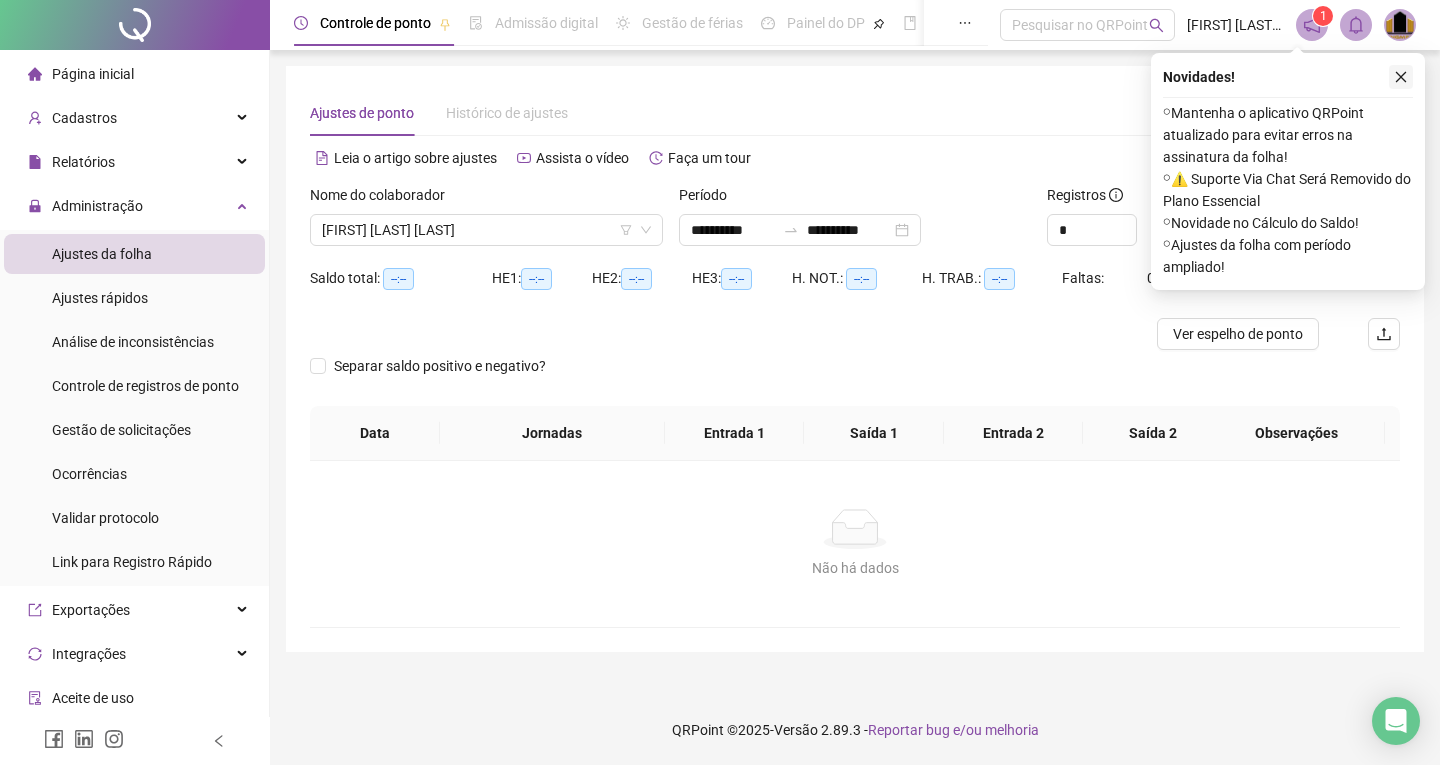 click at bounding box center [1401, 77] 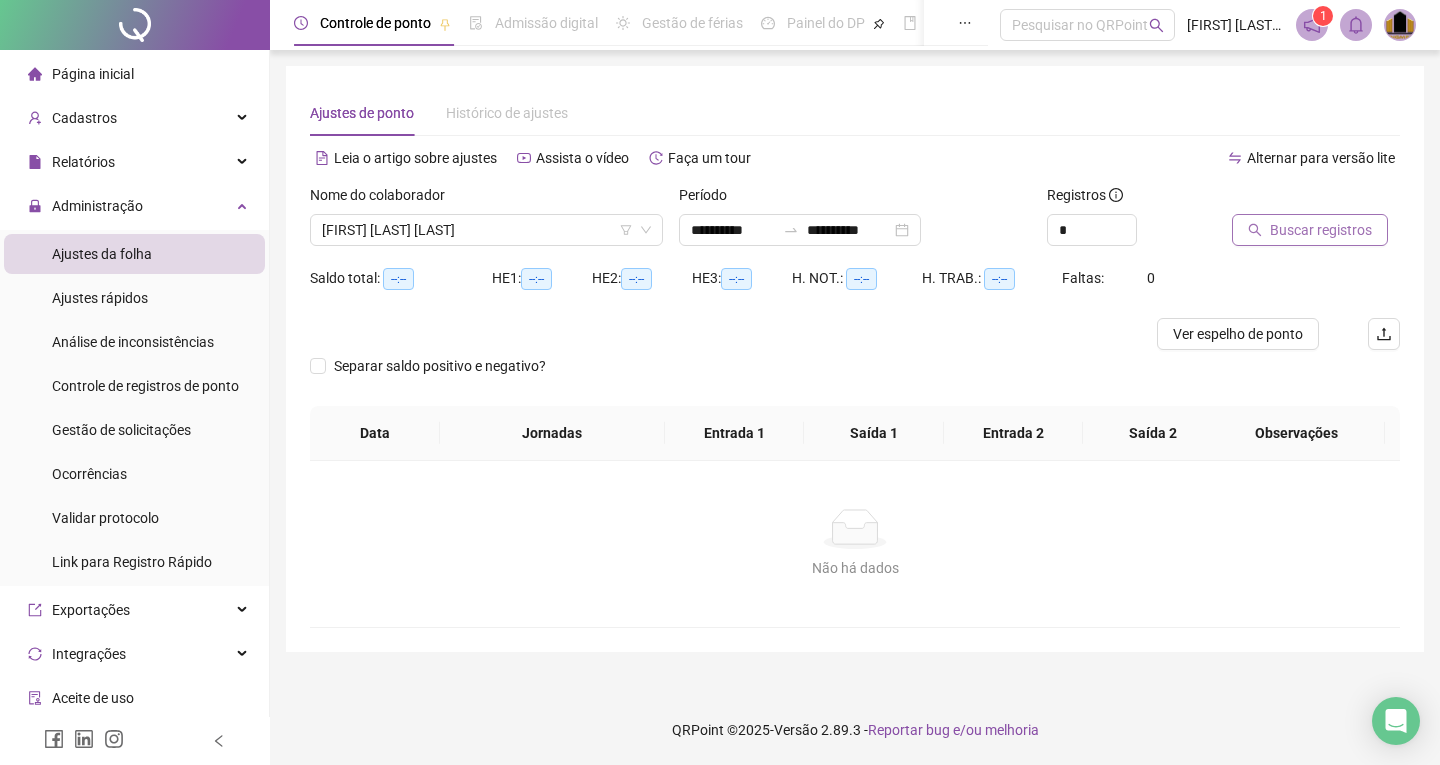 click on "Buscar registros" at bounding box center [1321, 230] 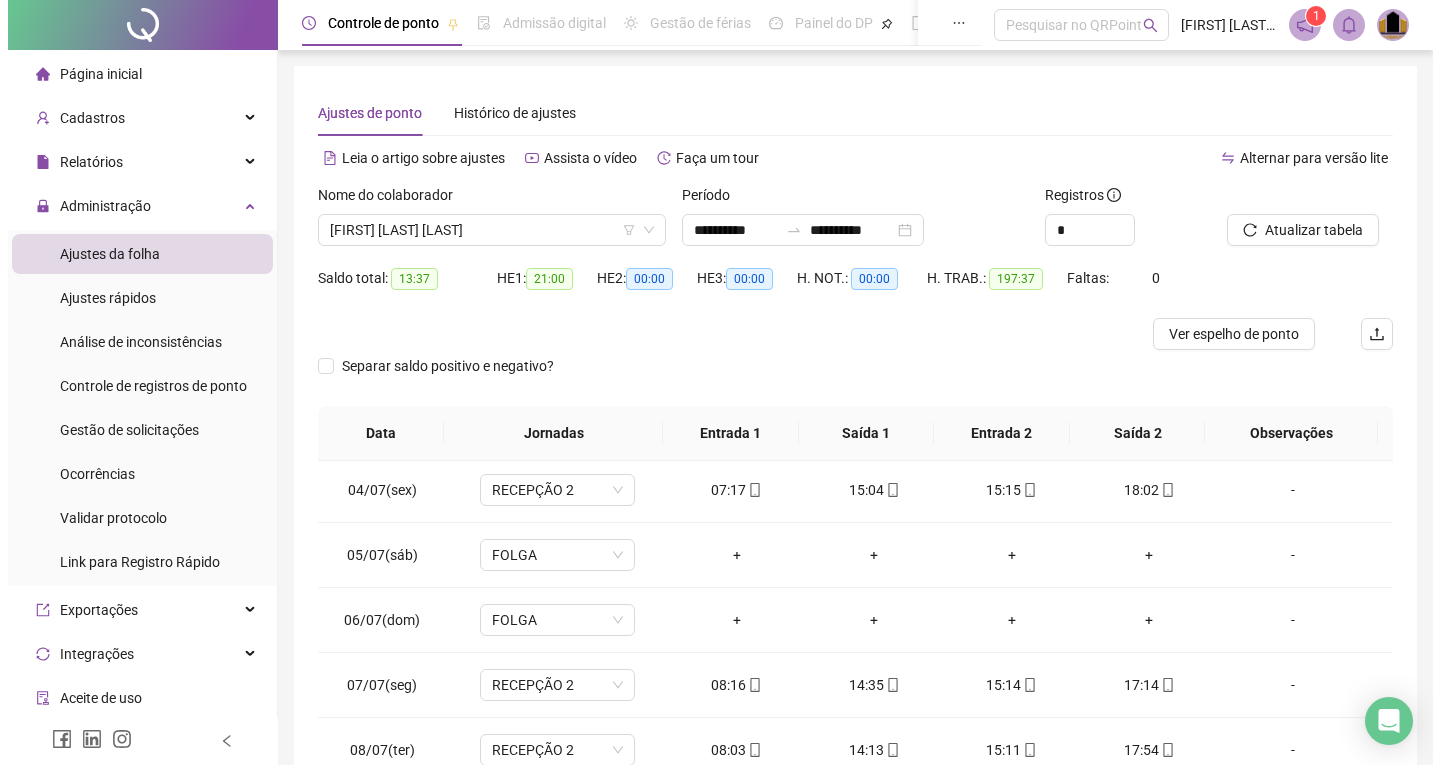 scroll, scrollTop: 200, scrollLeft: 0, axis: vertical 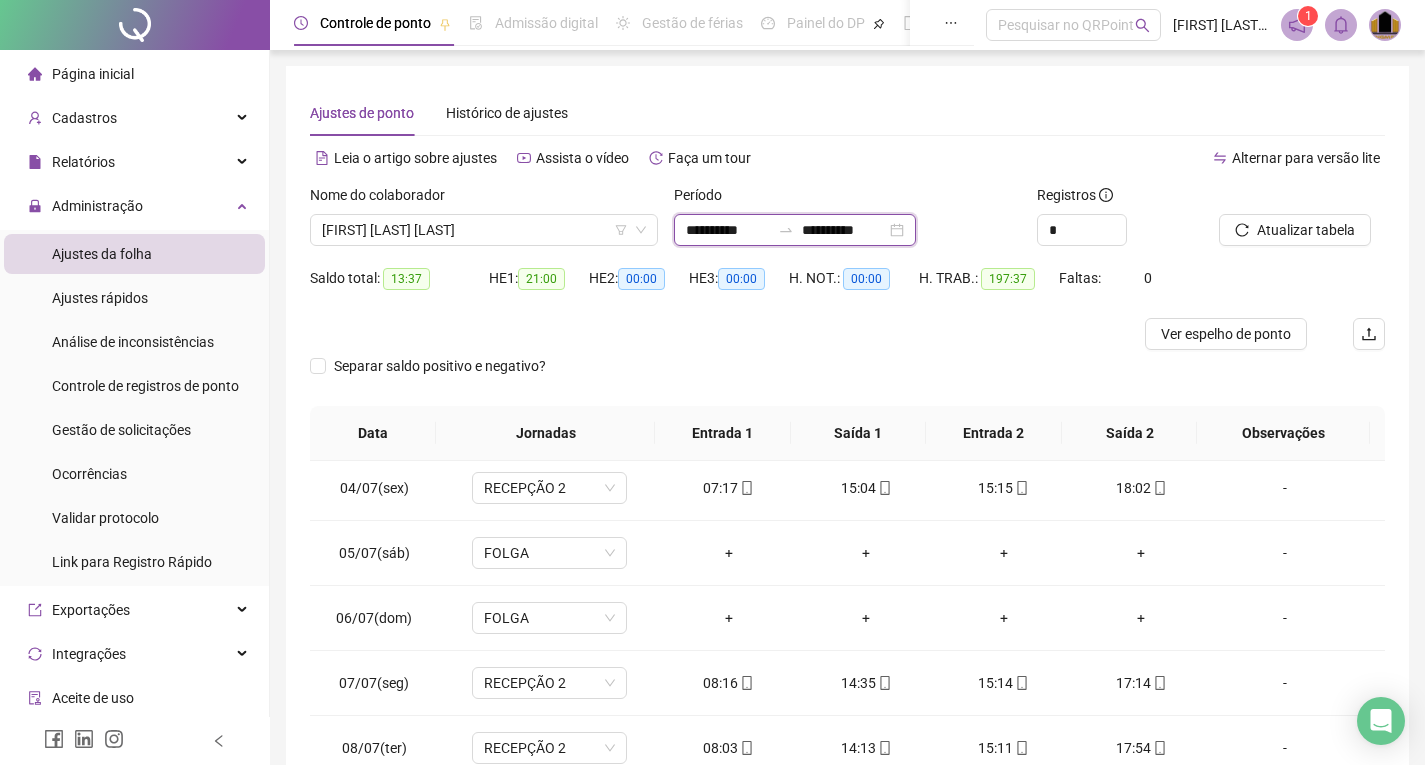 click on "**********" at bounding box center (728, 230) 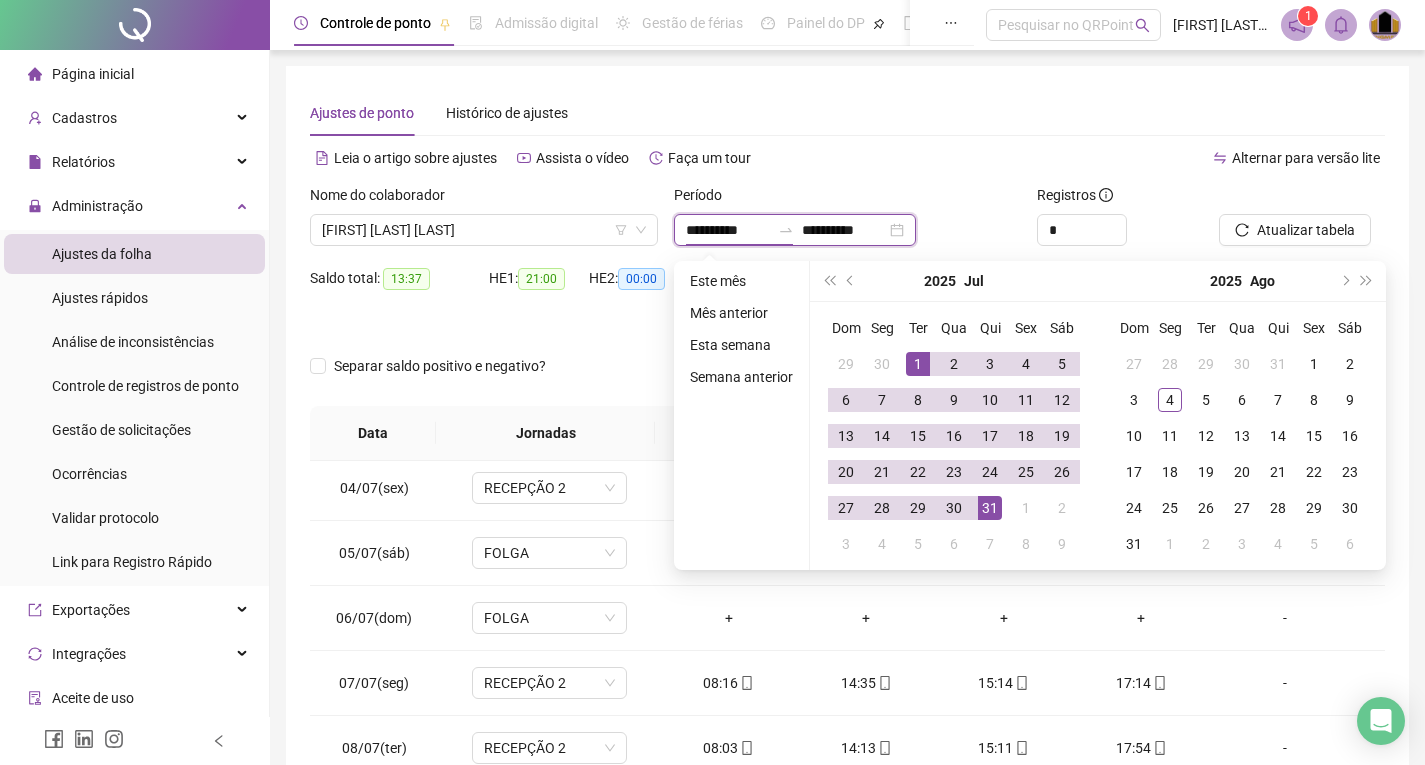 type on "**********" 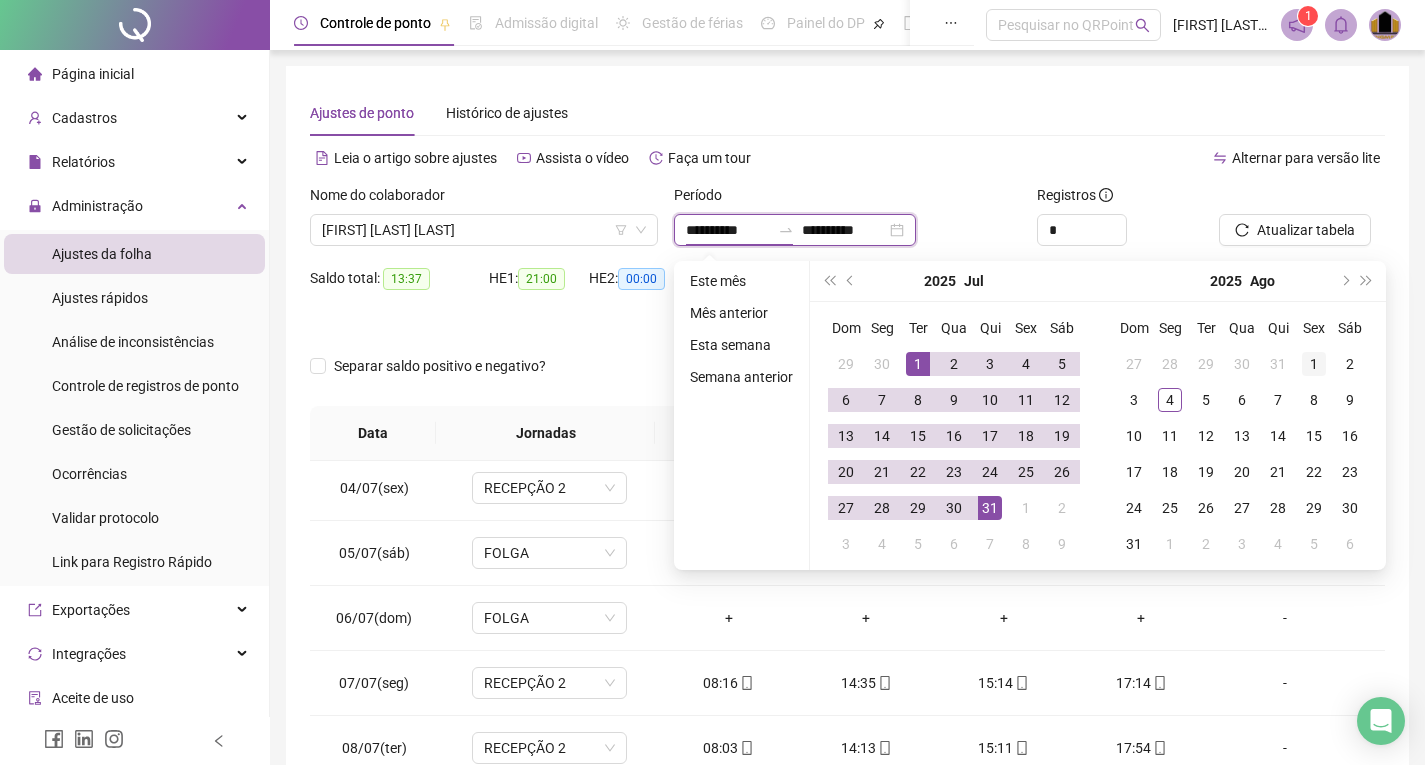 type on "**********" 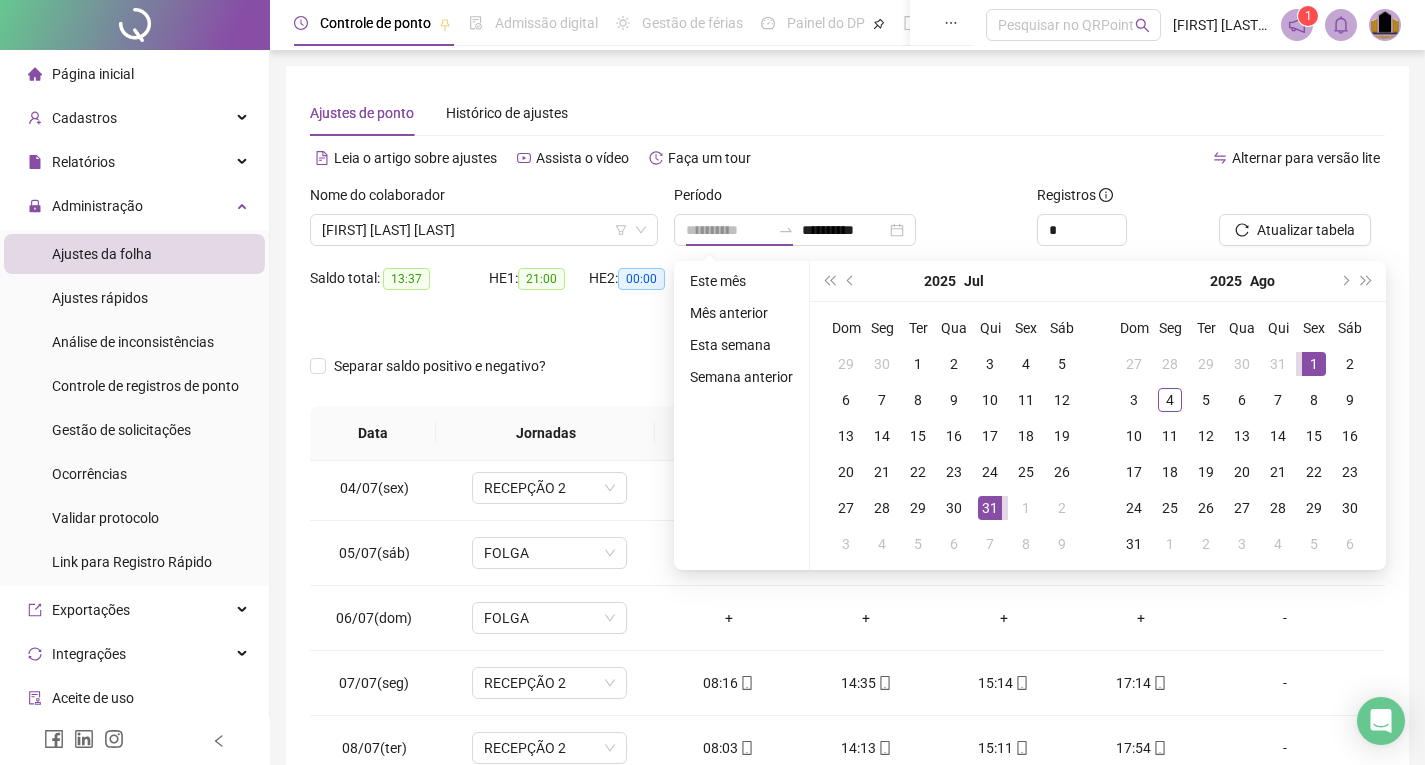 click on "1" at bounding box center (1314, 364) 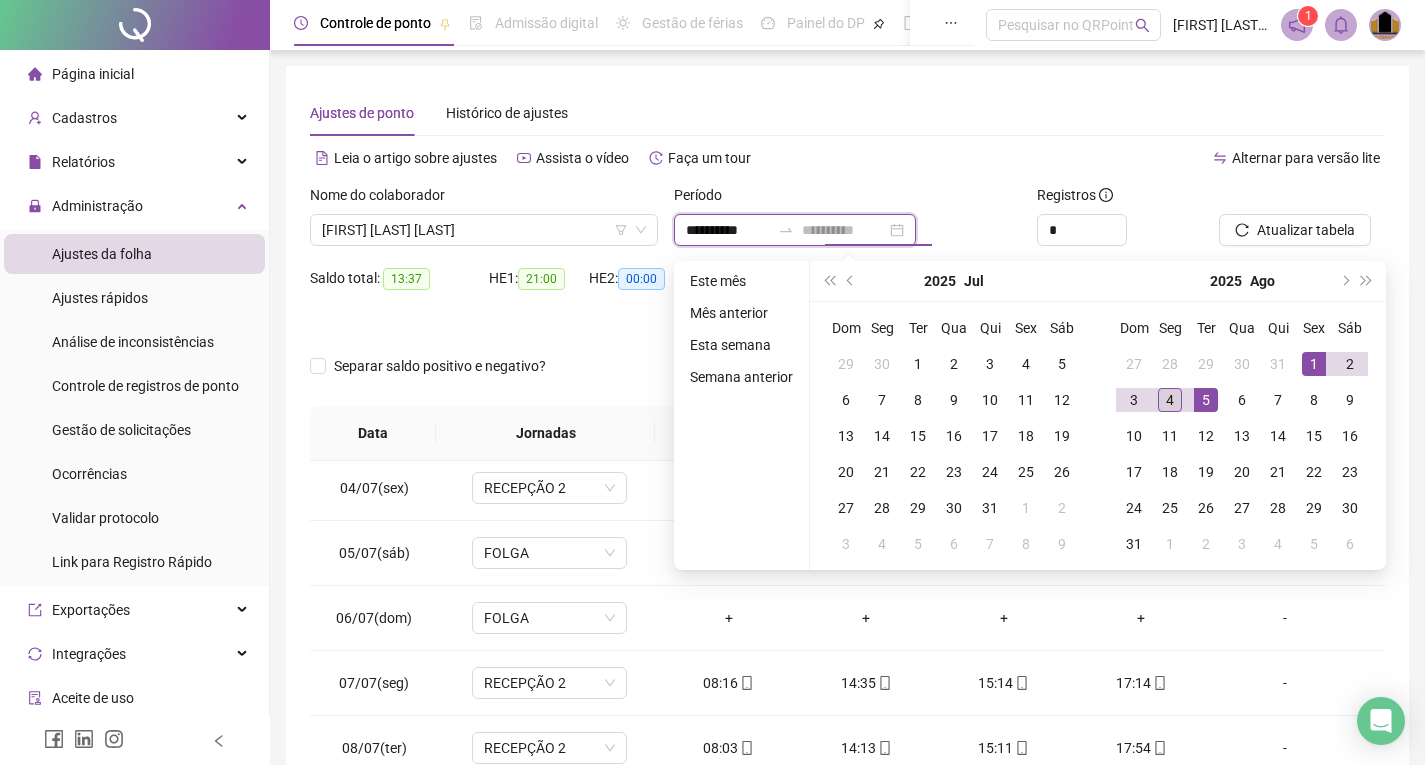 type on "**********" 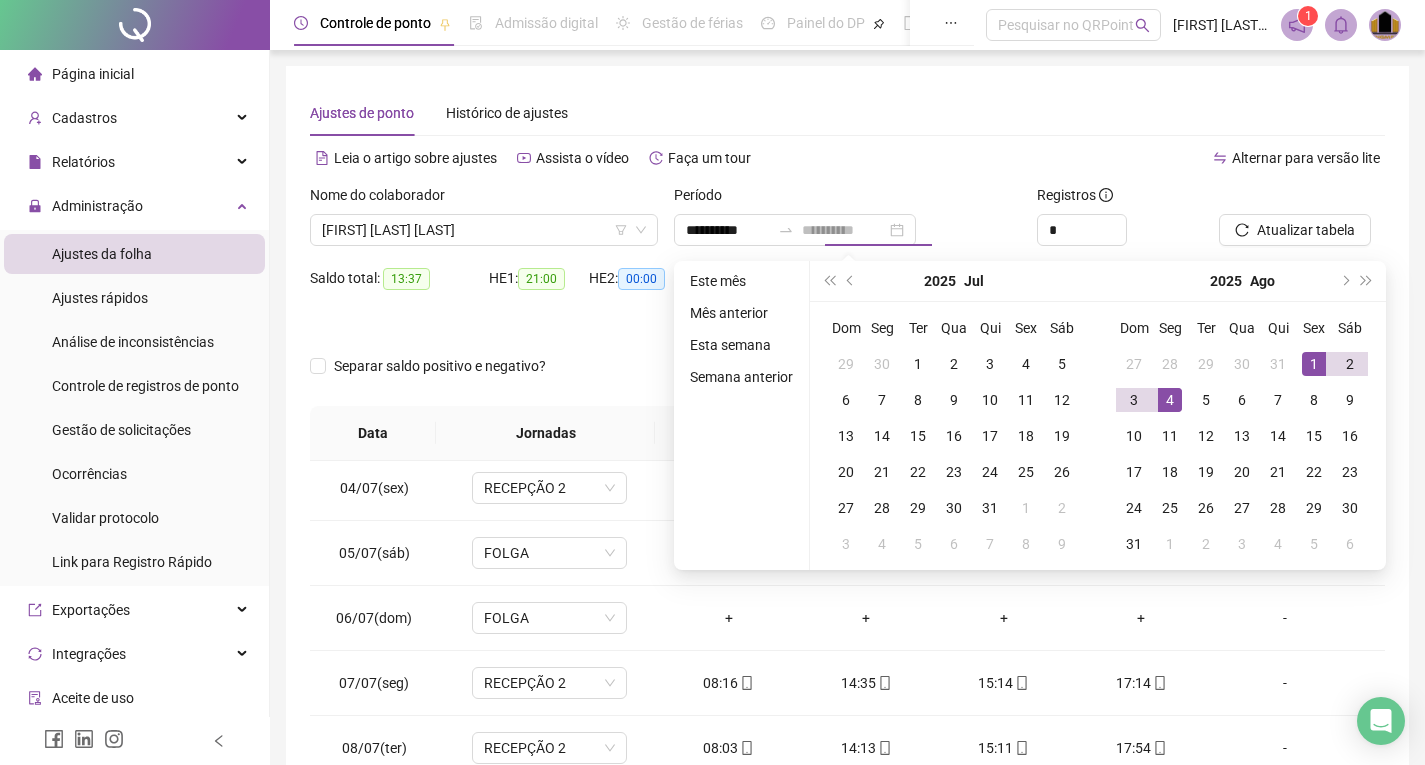 click on "4" at bounding box center (1170, 400) 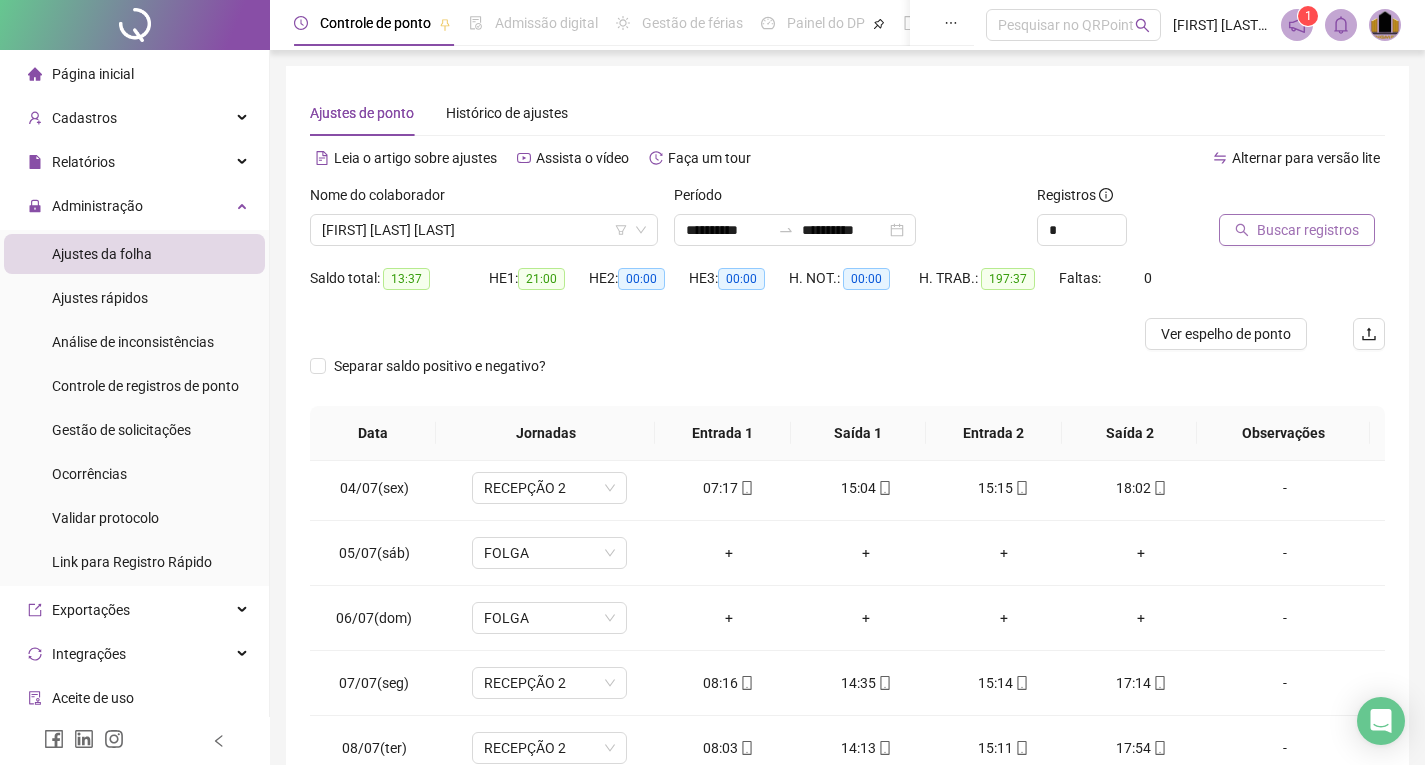 click on "Buscar registros" at bounding box center (1308, 230) 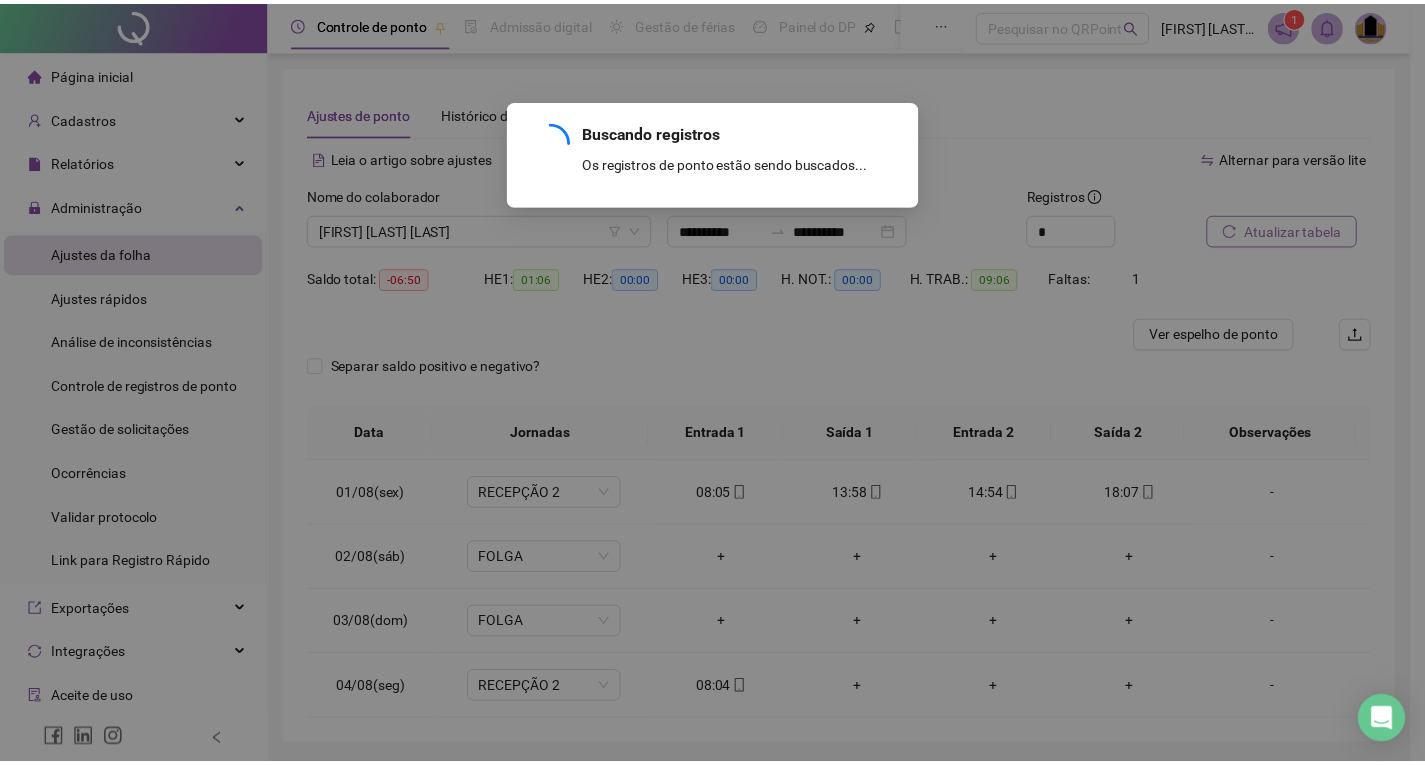 scroll, scrollTop: 0, scrollLeft: 0, axis: both 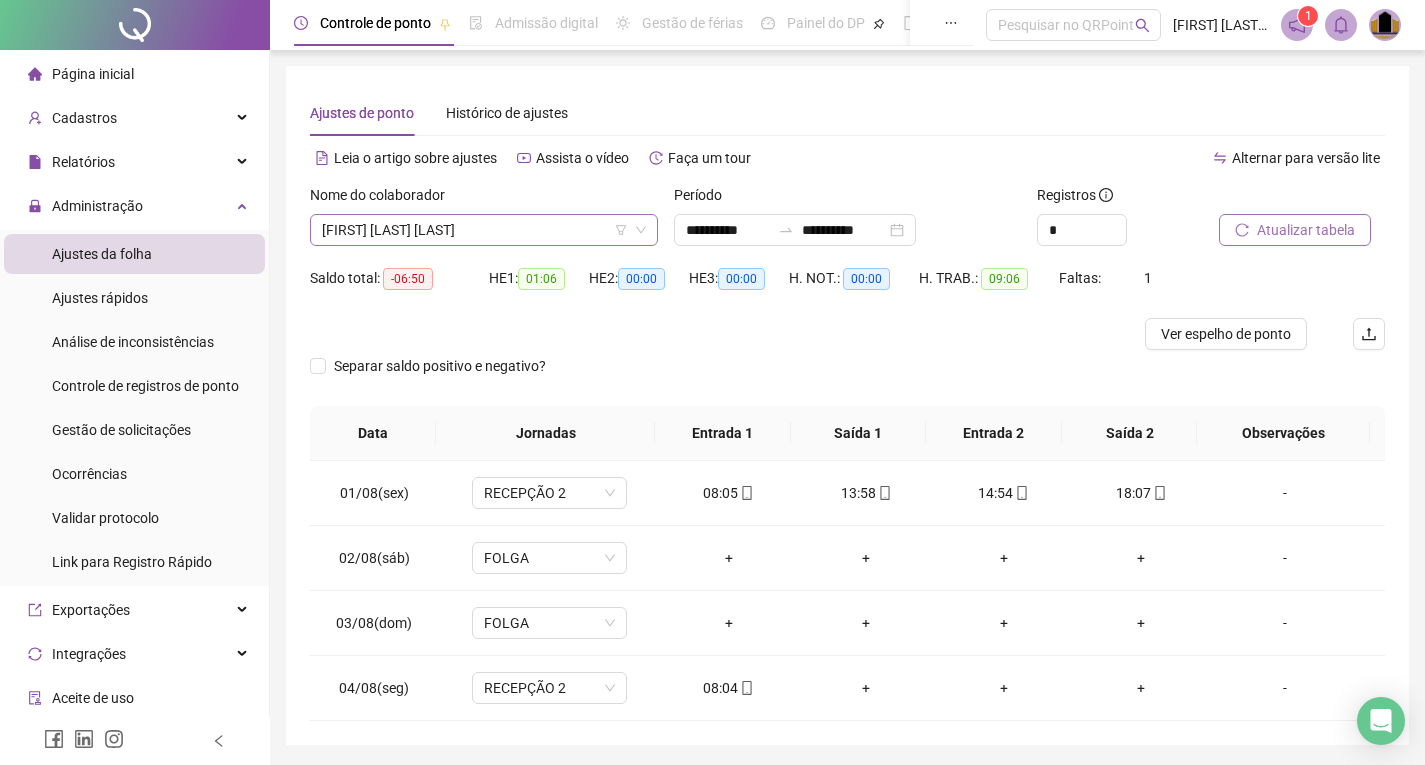 click on "[FIRST] [LAST] [LAST]" at bounding box center [484, 230] 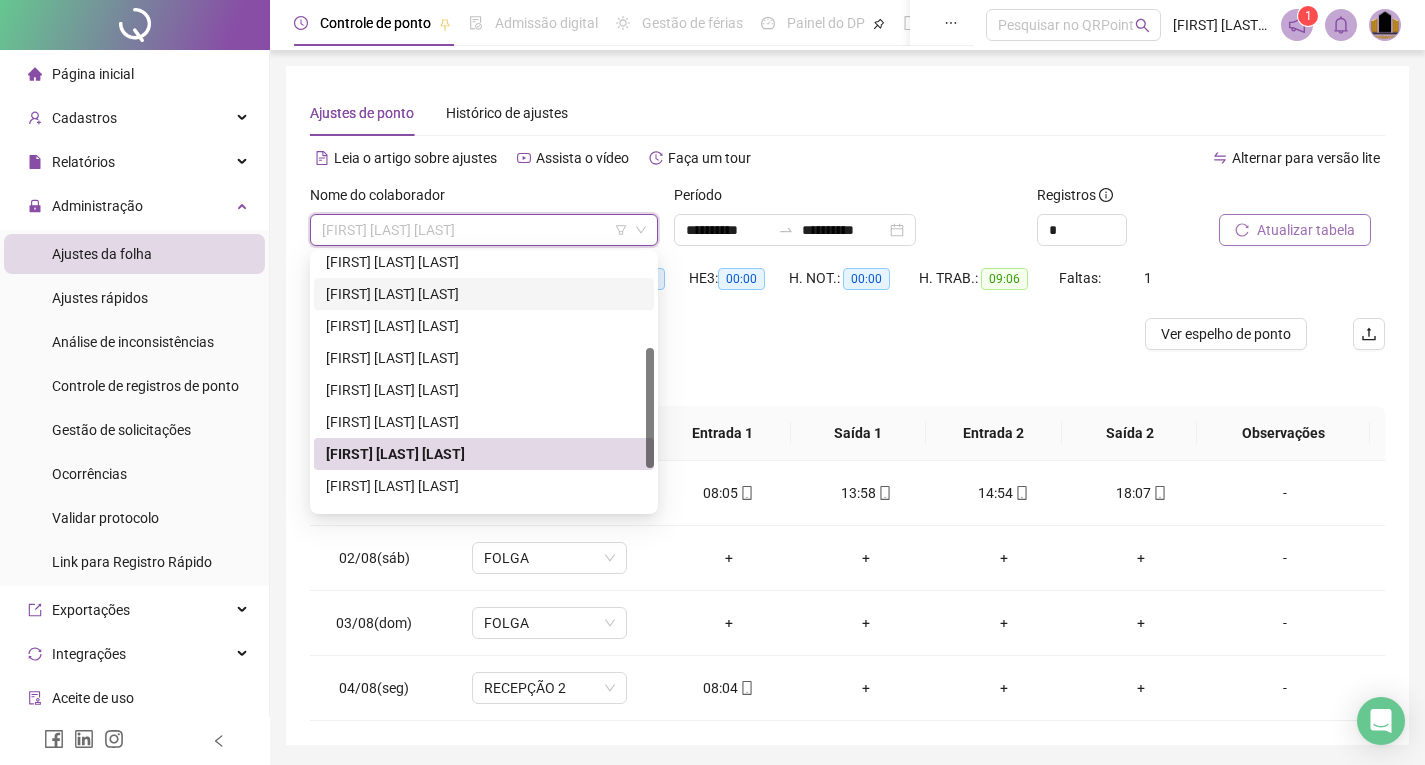 click on "[FIRST] [LAST] [LAST]" at bounding box center (484, 294) 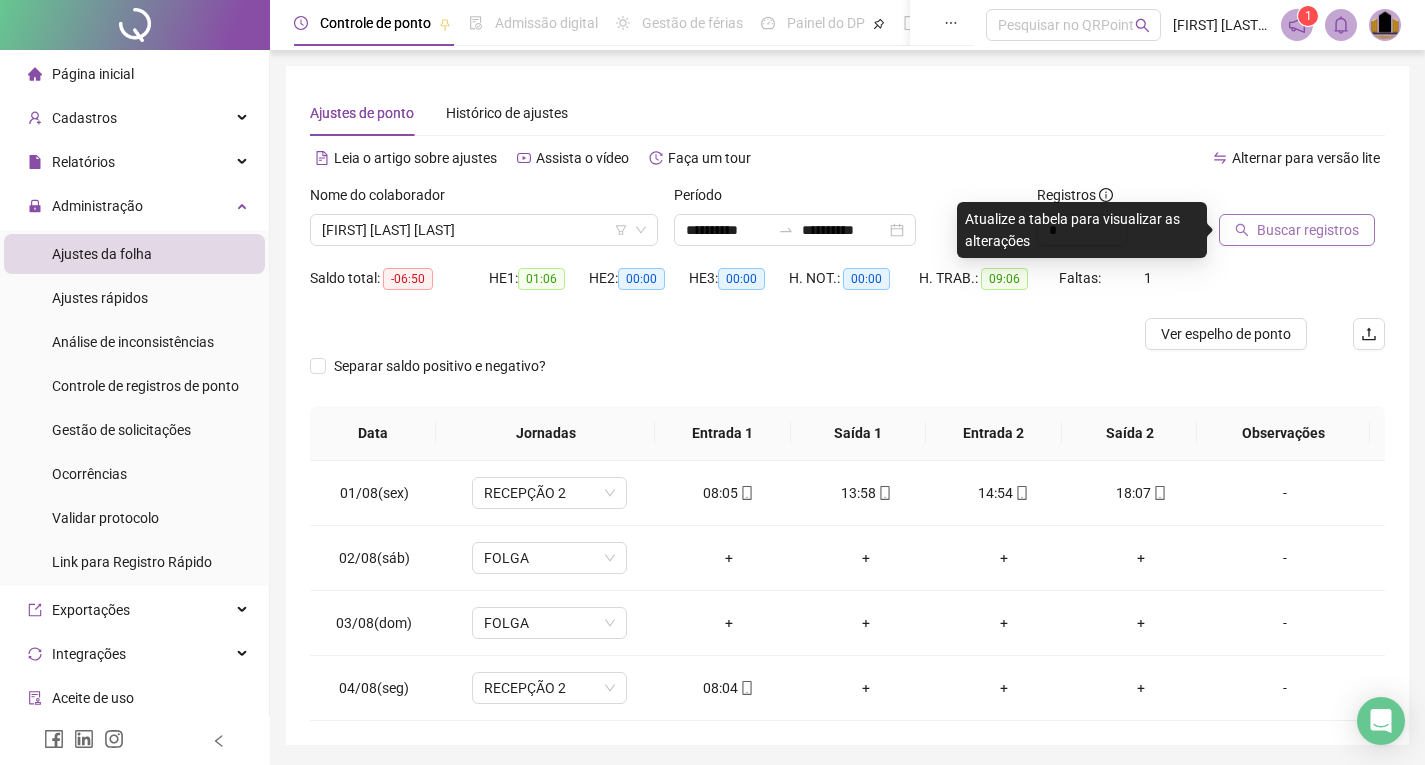 click on "Buscar registros" at bounding box center (1308, 230) 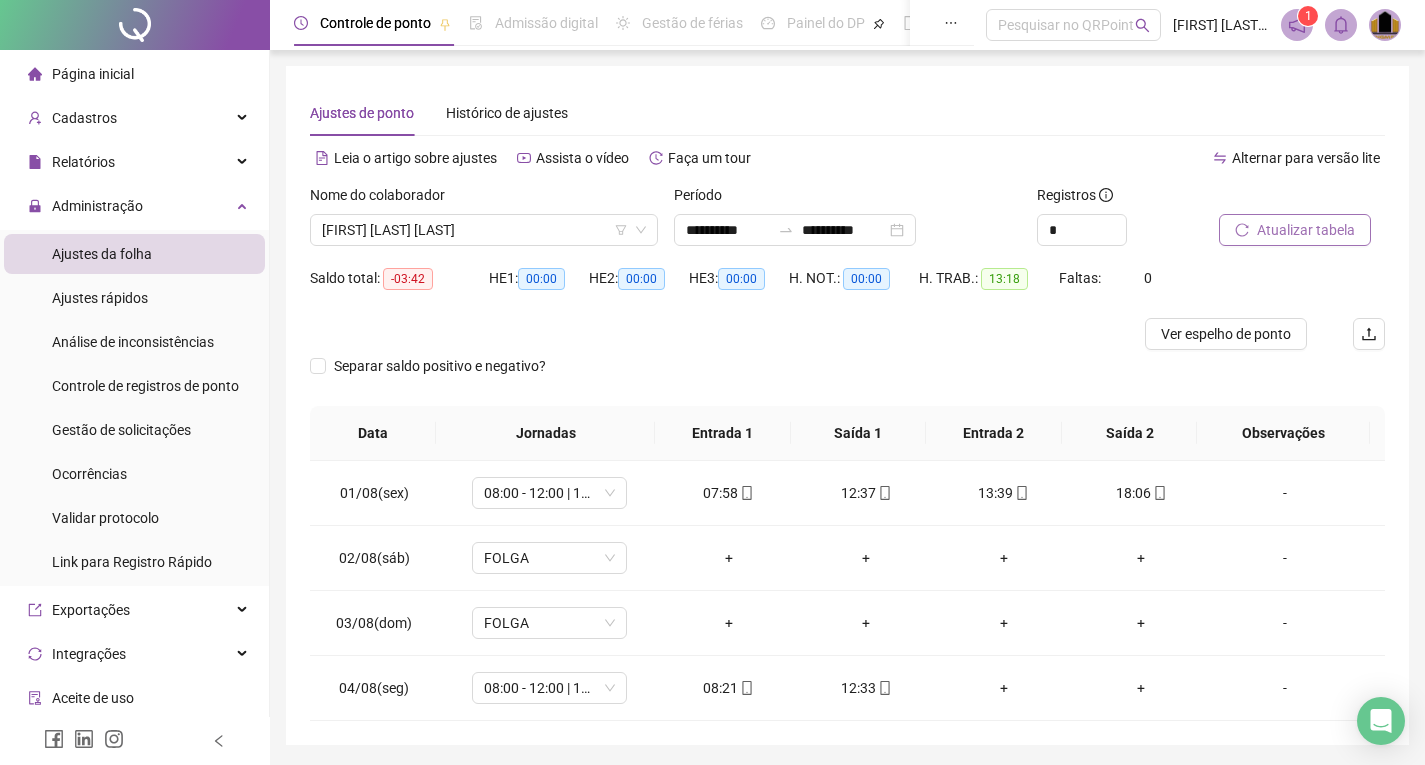 click on "Atualizar tabela" at bounding box center (1306, 230) 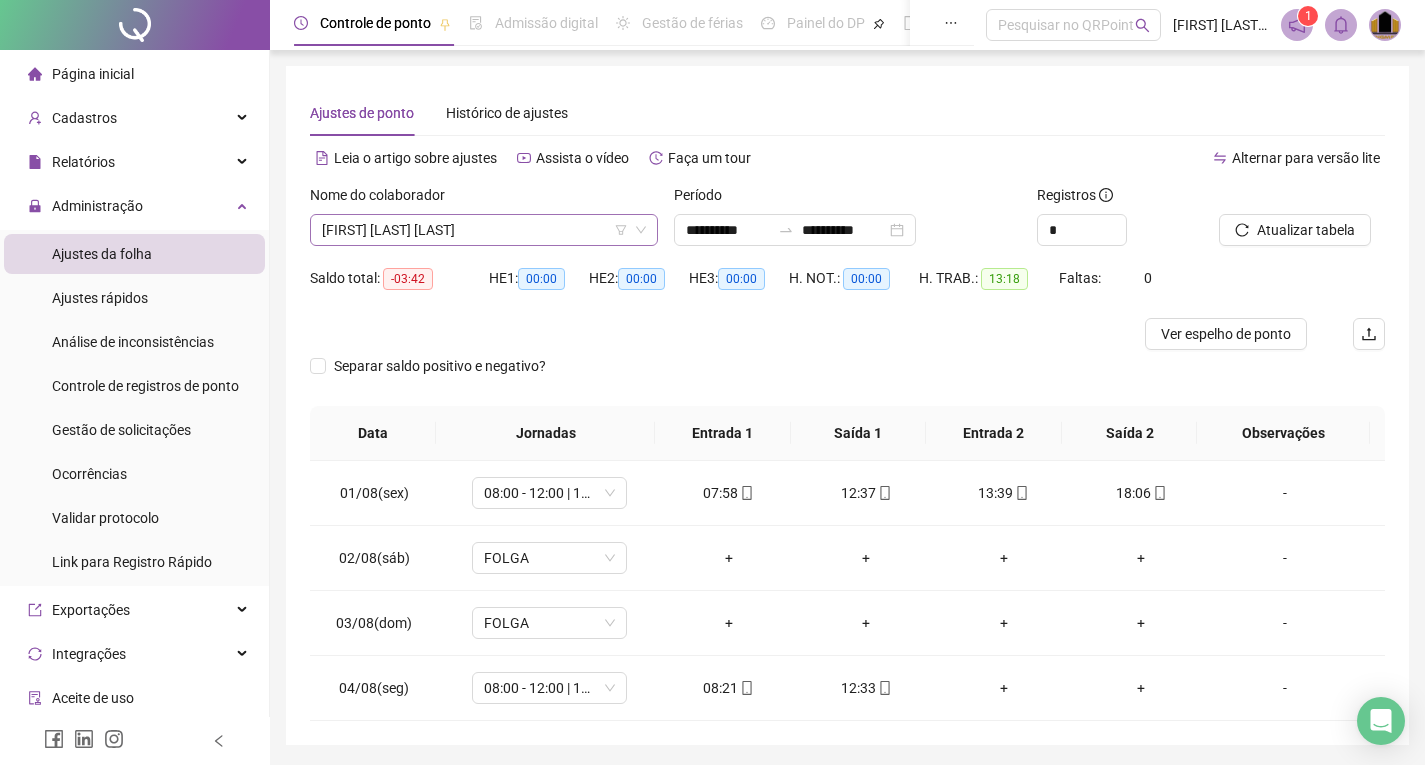 drag, startPoint x: 431, startPoint y: 253, endPoint x: 416, endPoint y: 233, distance: 25 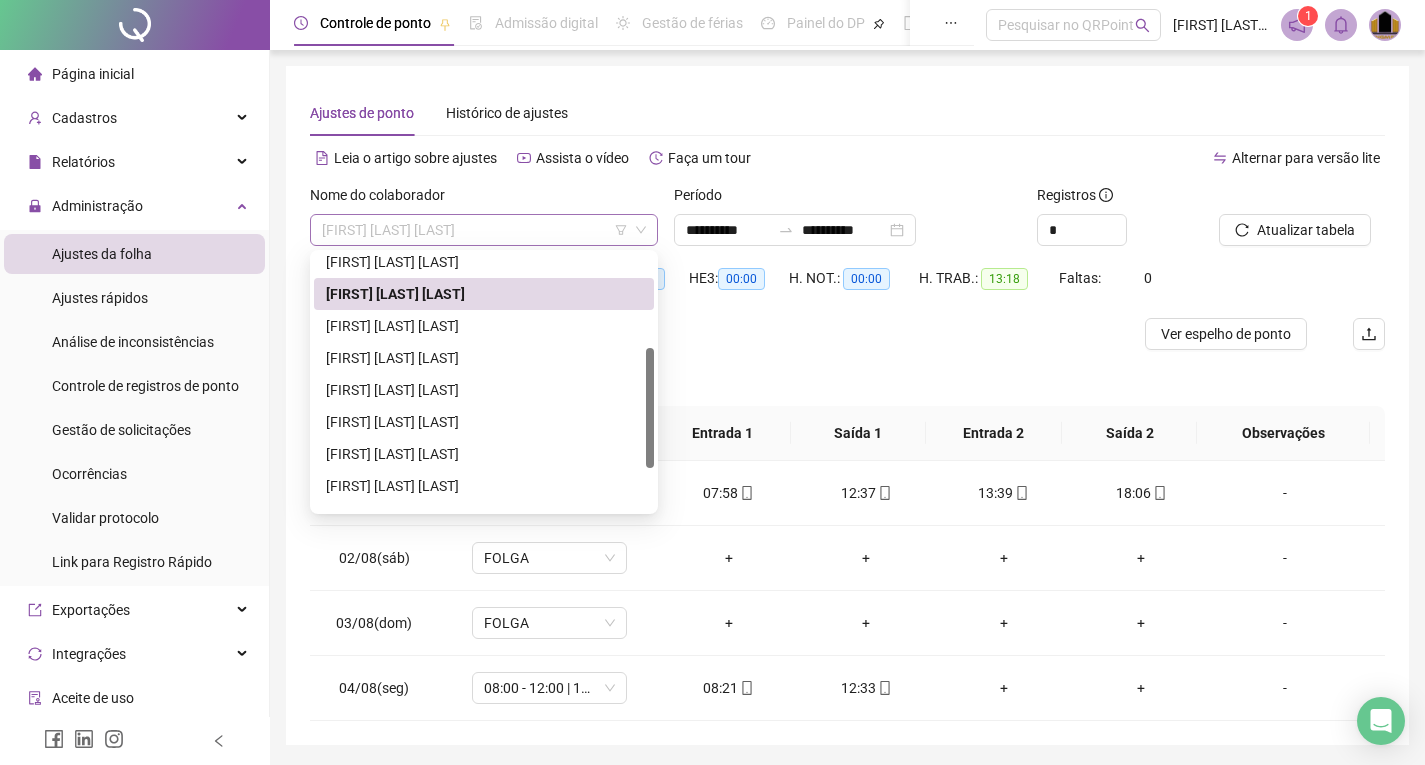 click on "[FIRST] [LAST] [LAST]" at bounding box center [484, 230] 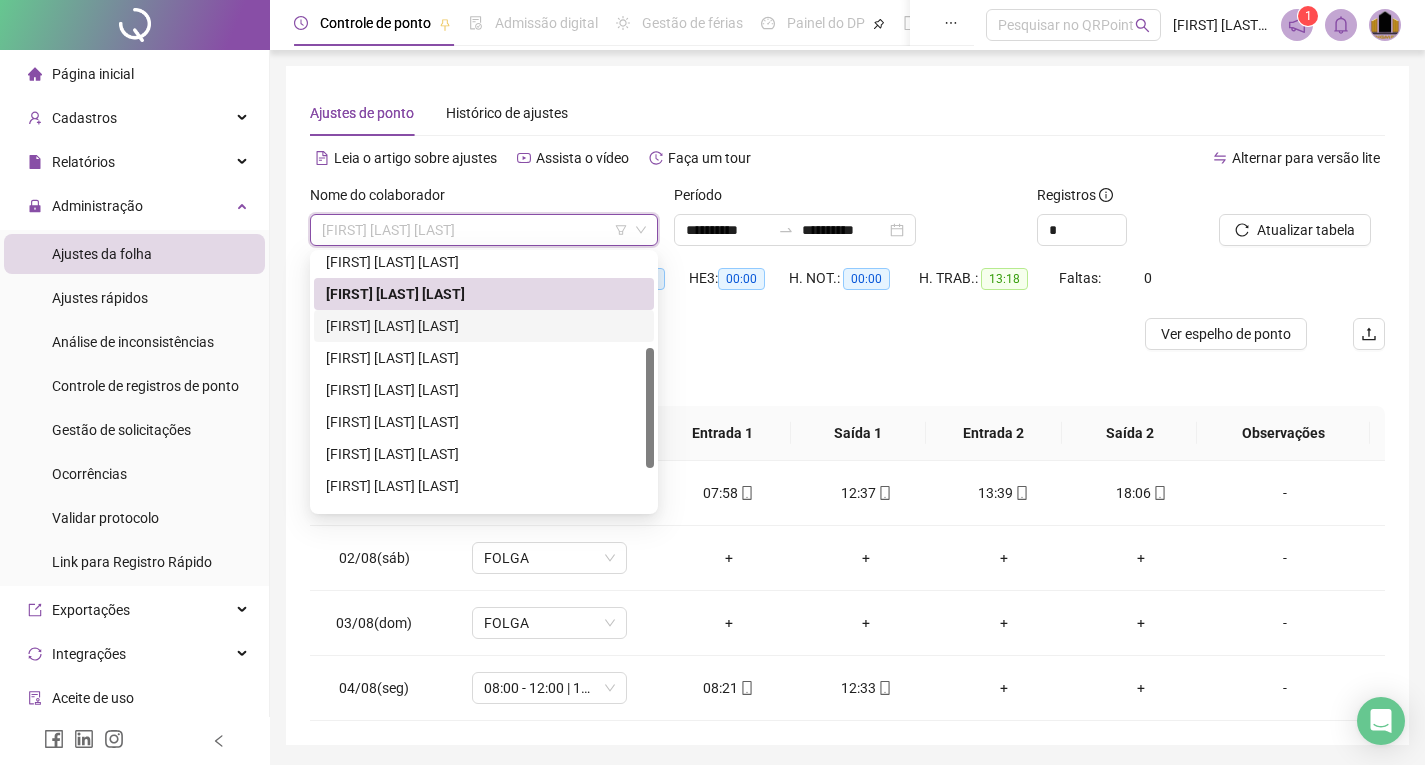 scroll, scrollTop: 0, scrollLeft: 0, axis: both 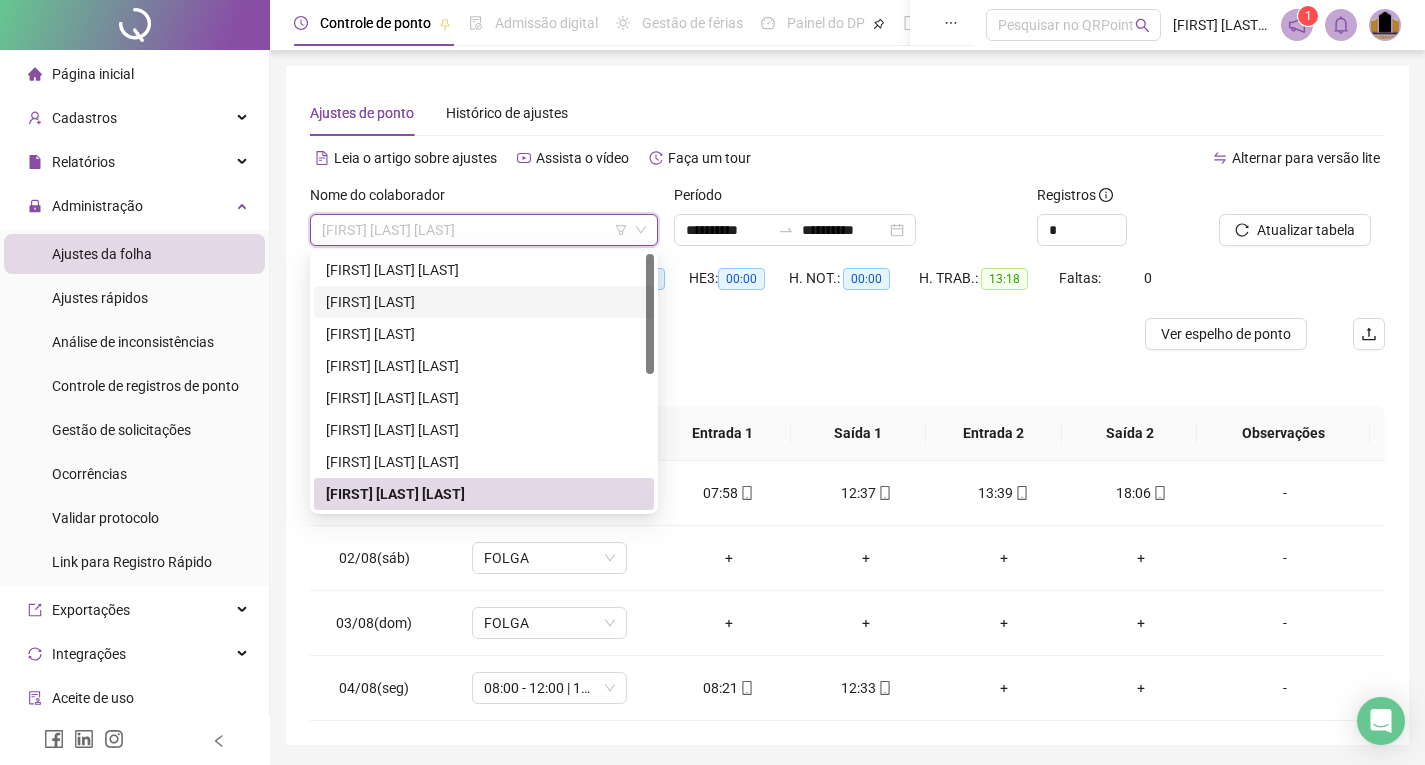 click on "[FIRST] [LAST]" at bounding box center (484, 302) 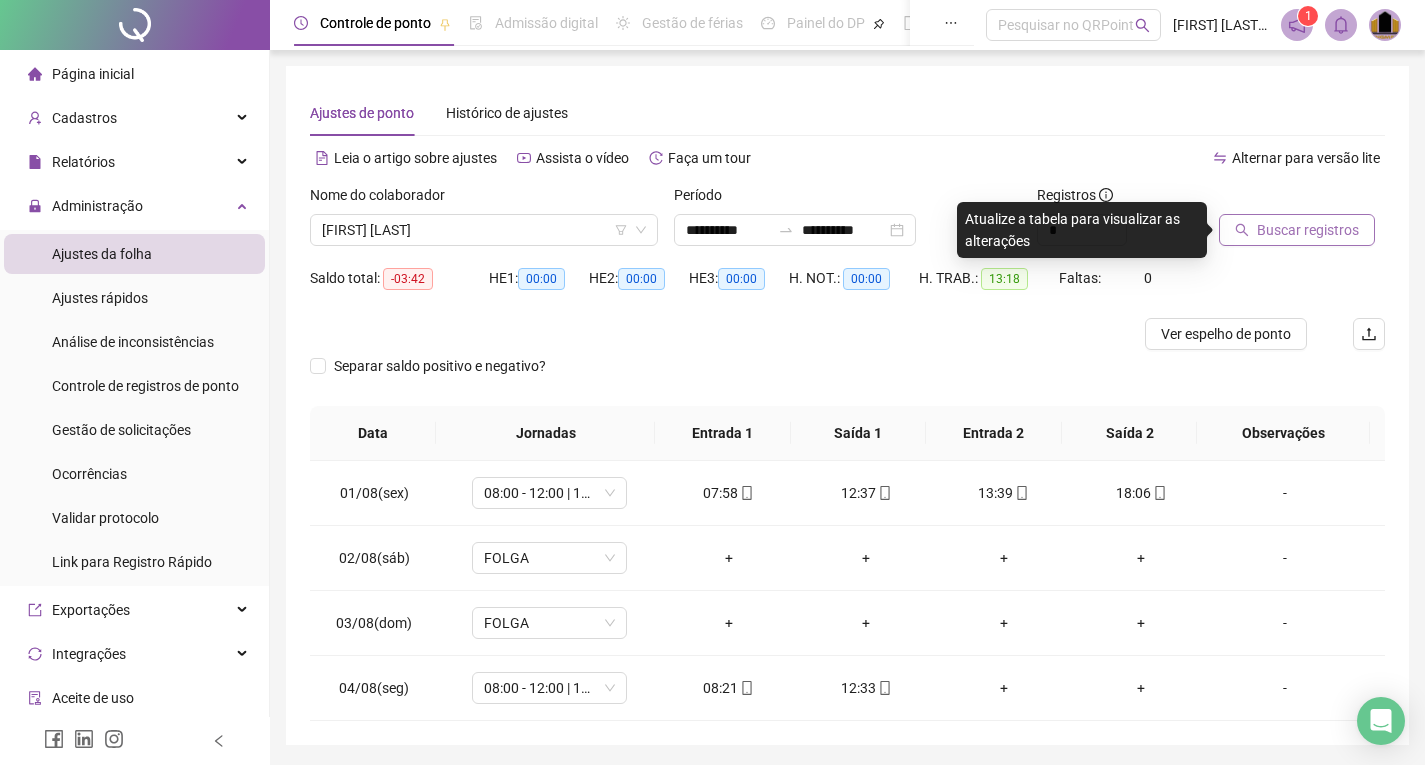 click on "Buscar registros" at bounding box center (1308, 230) 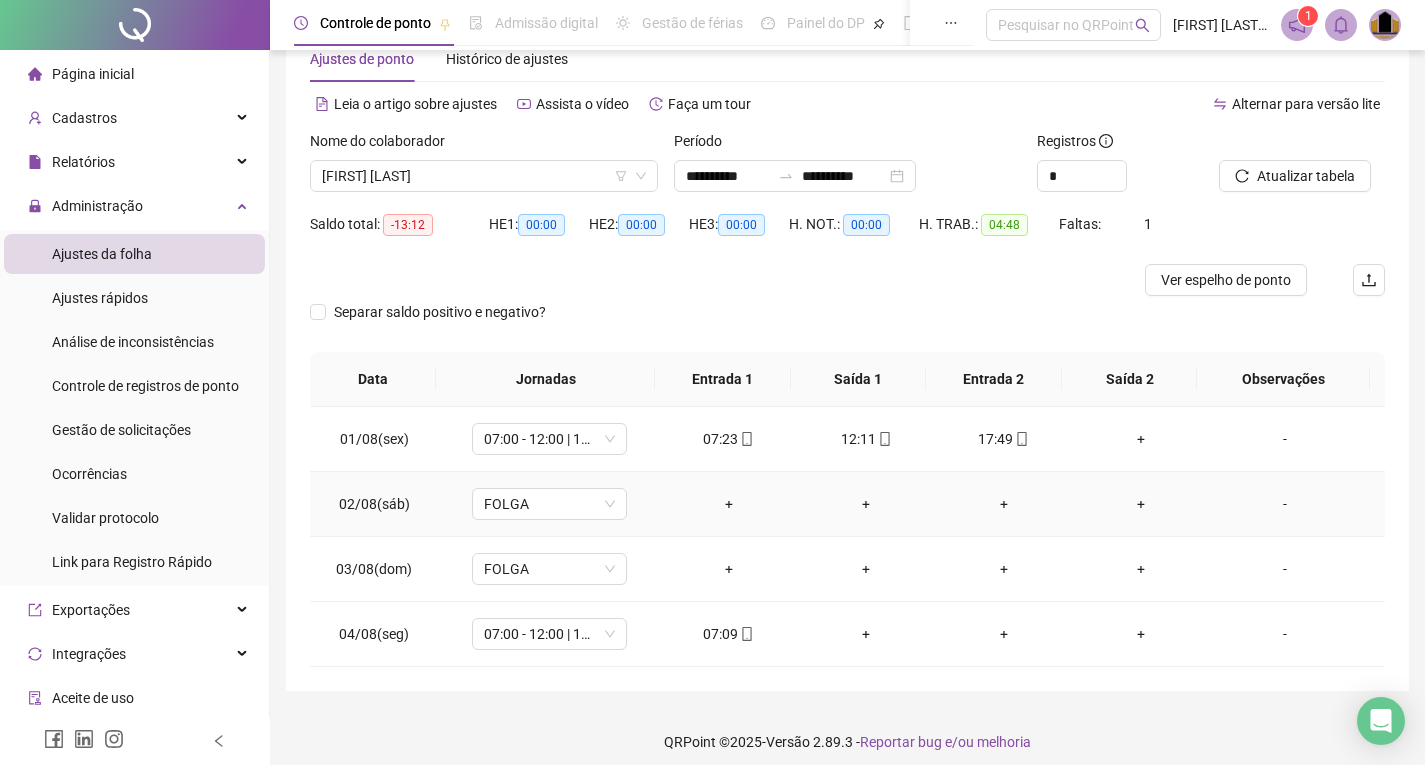 scroll, scrollTop: 66, scrollLeft: 0, axis: vertical 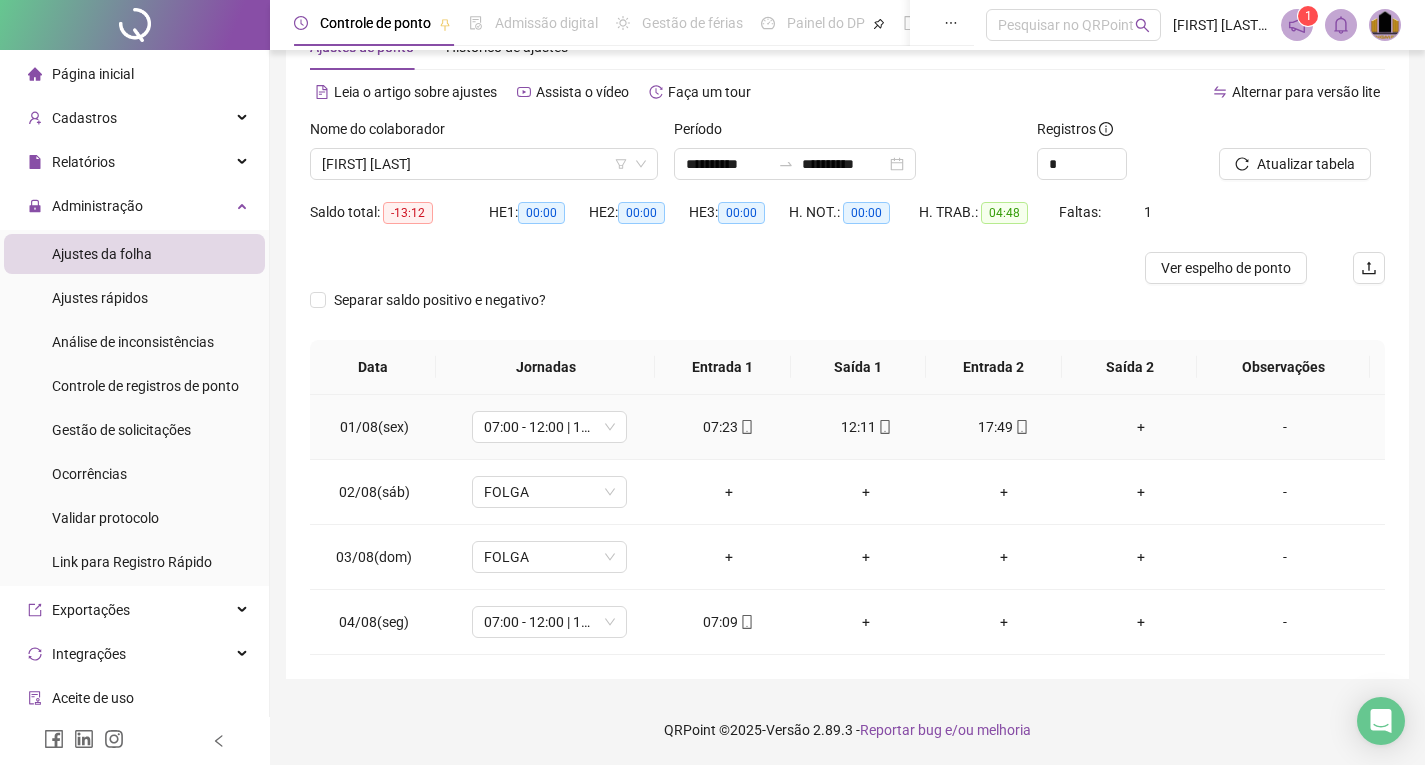 click on "+" at bounding box center [1142, 427] 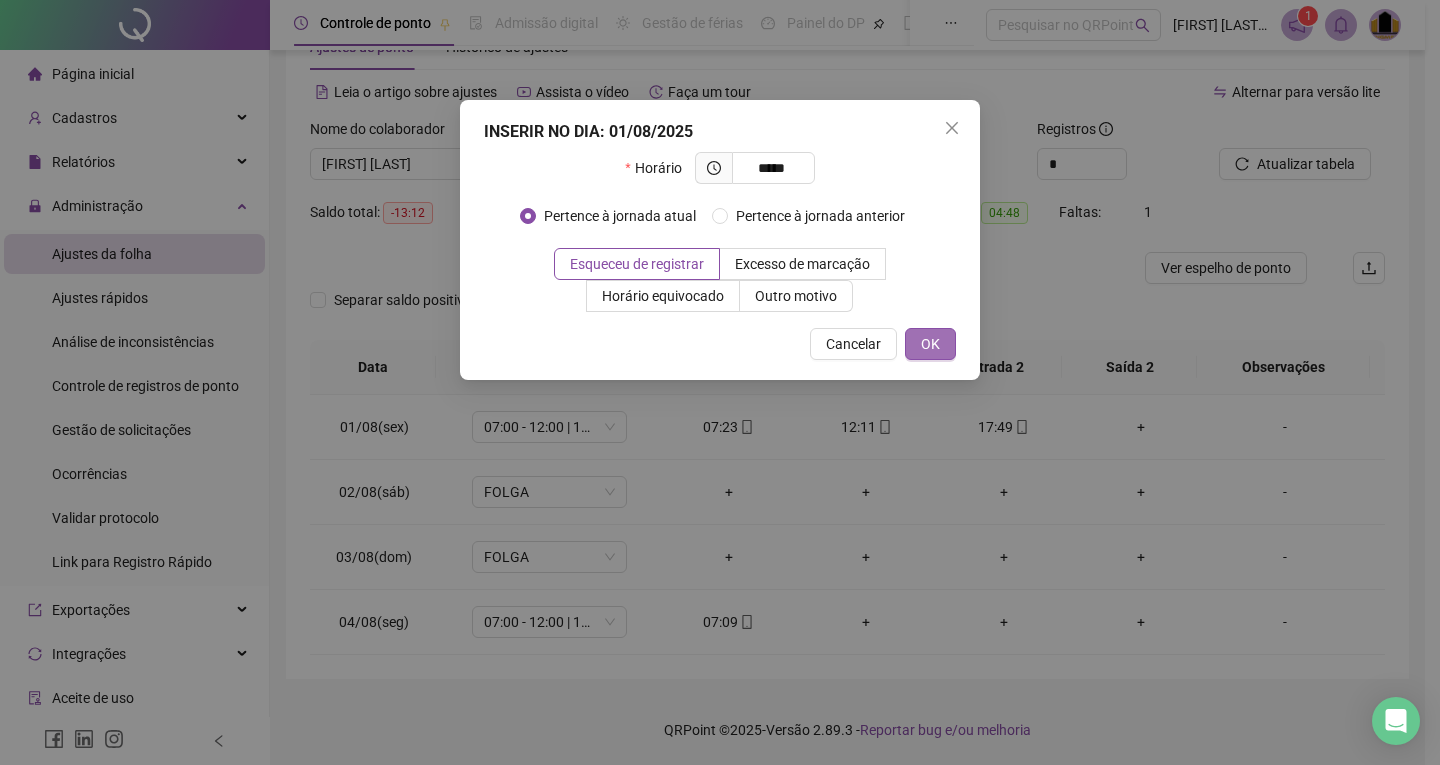 type on "*****" 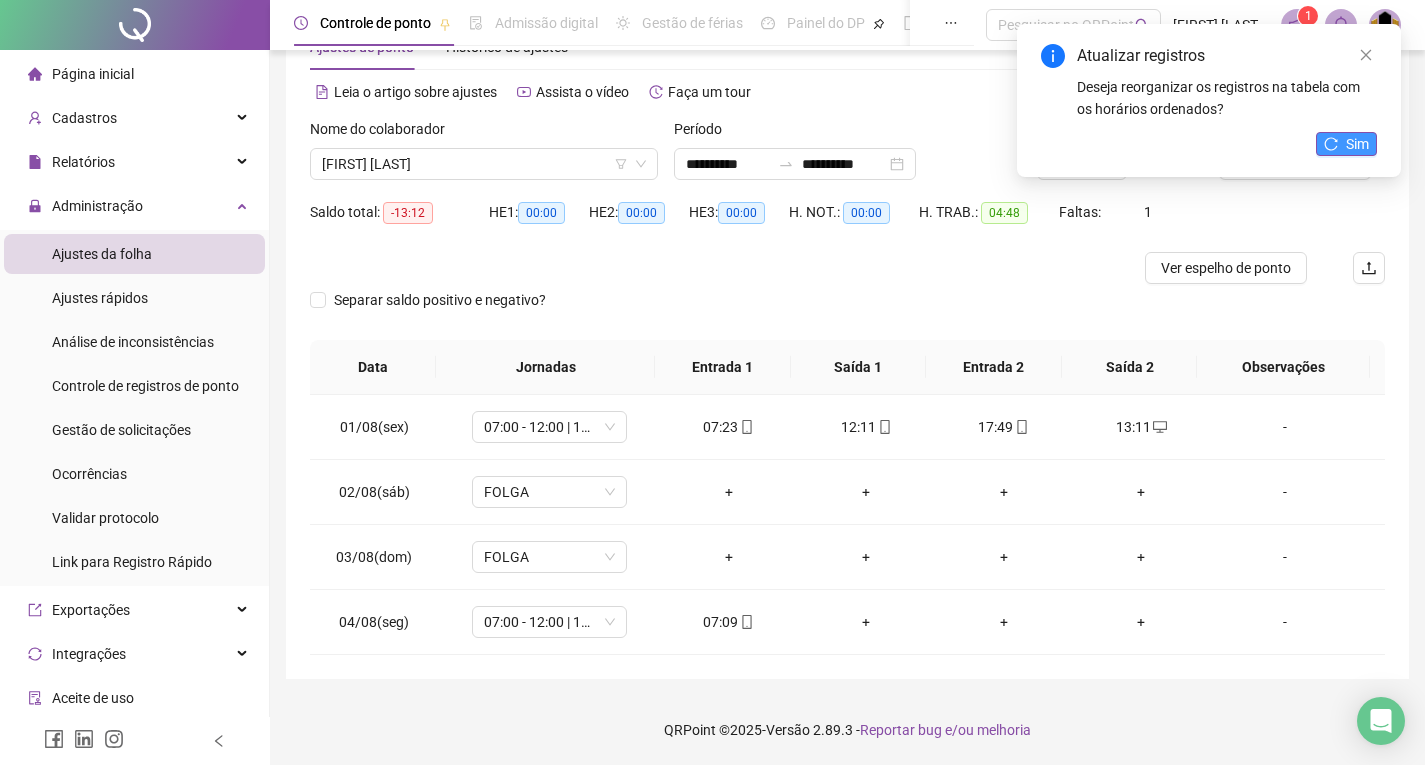 click on "Sim" at bounding box center (1357, 144) 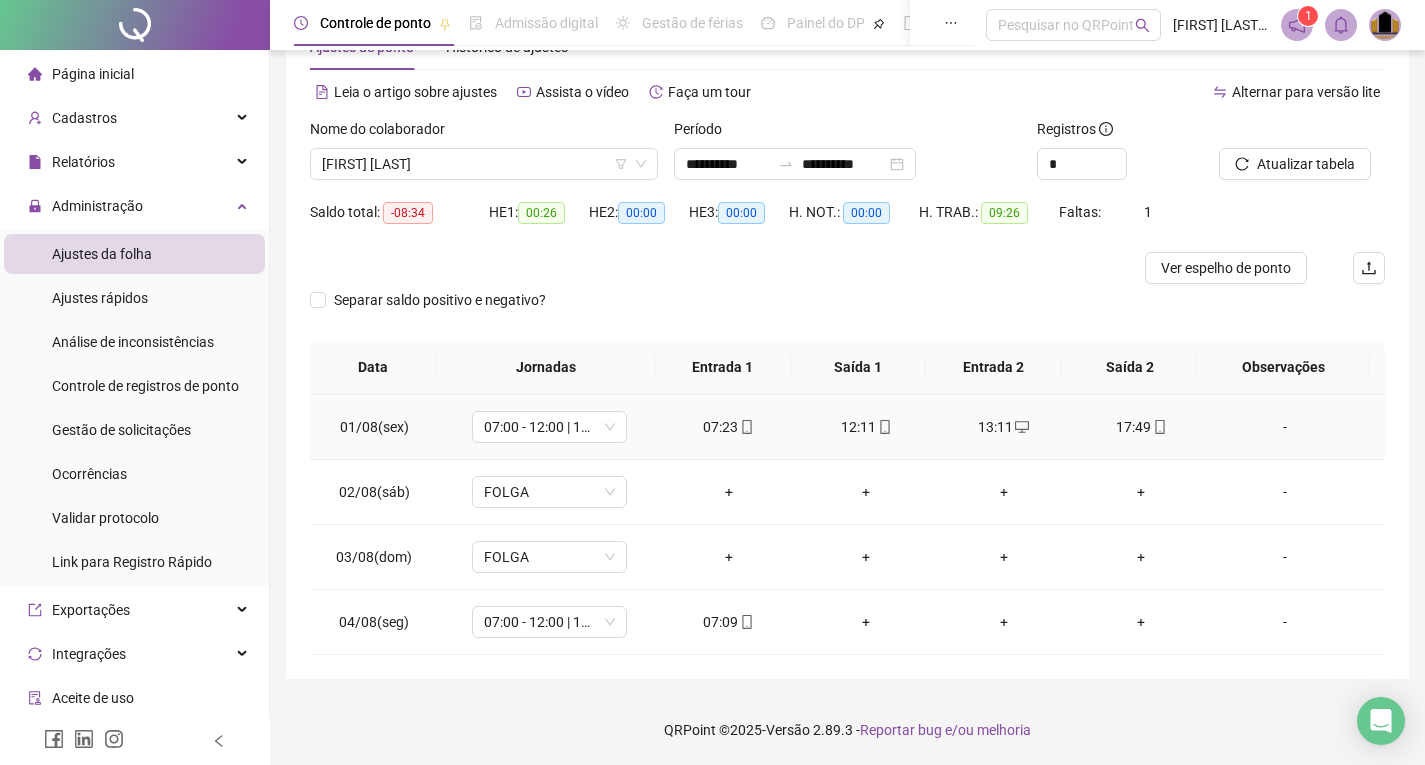 click on "-" at bounding box center [1285, 427] 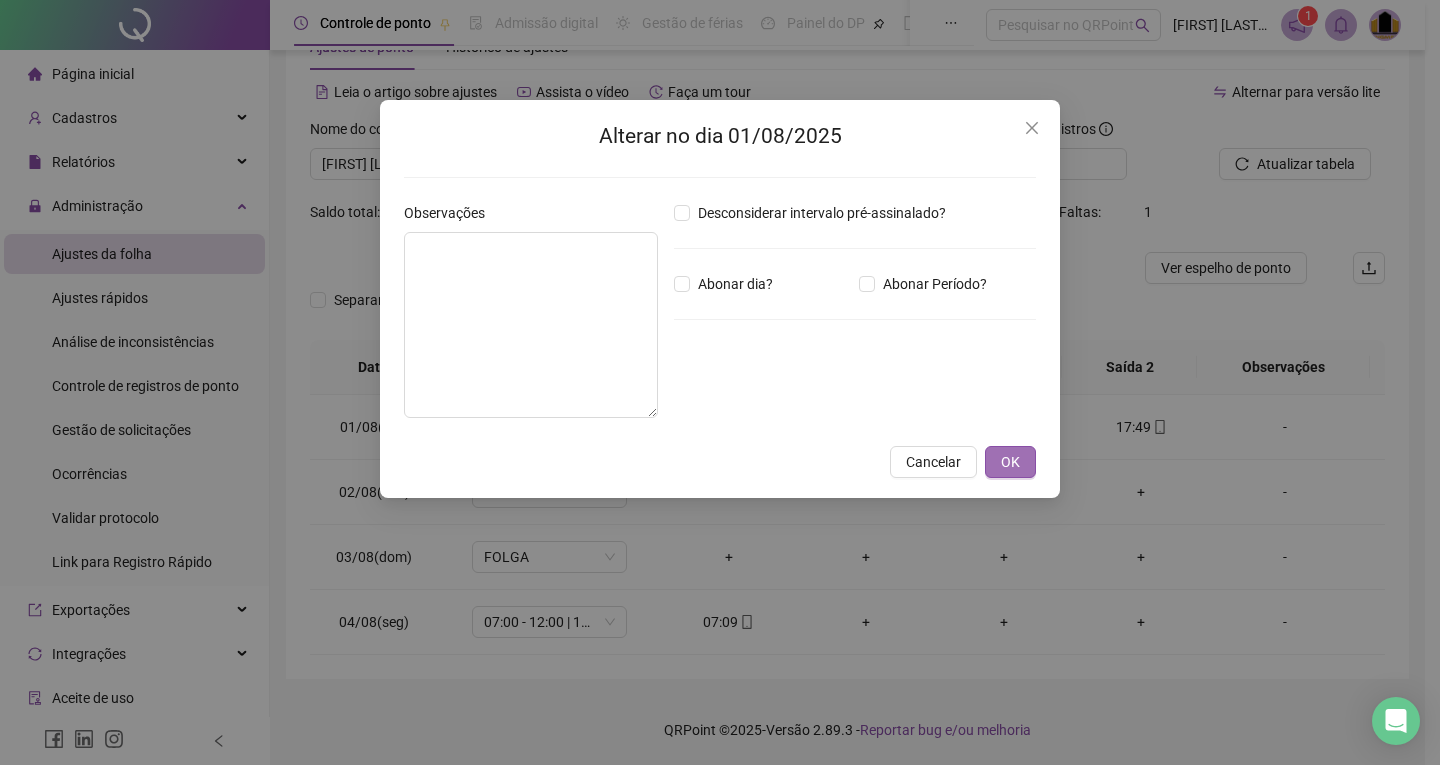 click on "OK" at bounding box center [1010, 462] 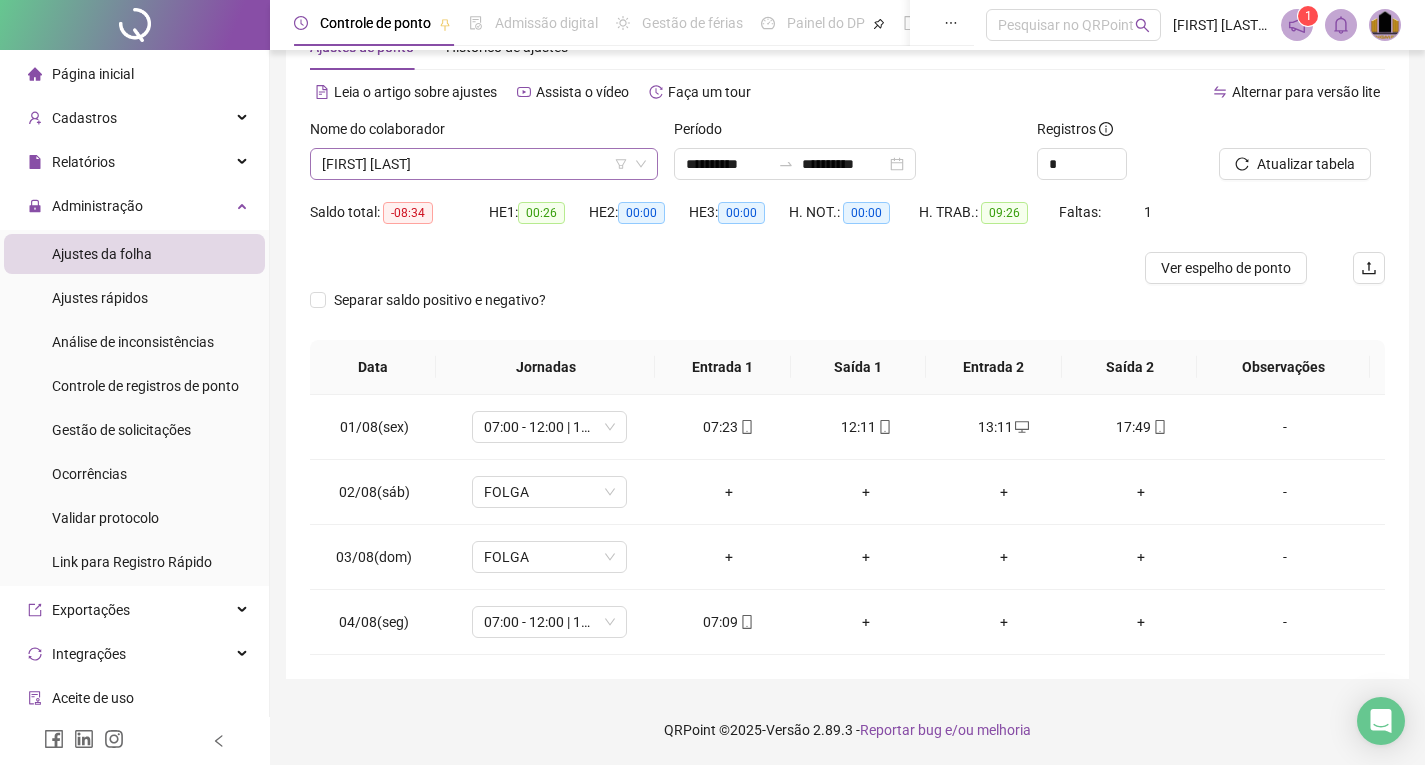 click on "[FIRST] [LAST]" at bounding box center [484, 164] 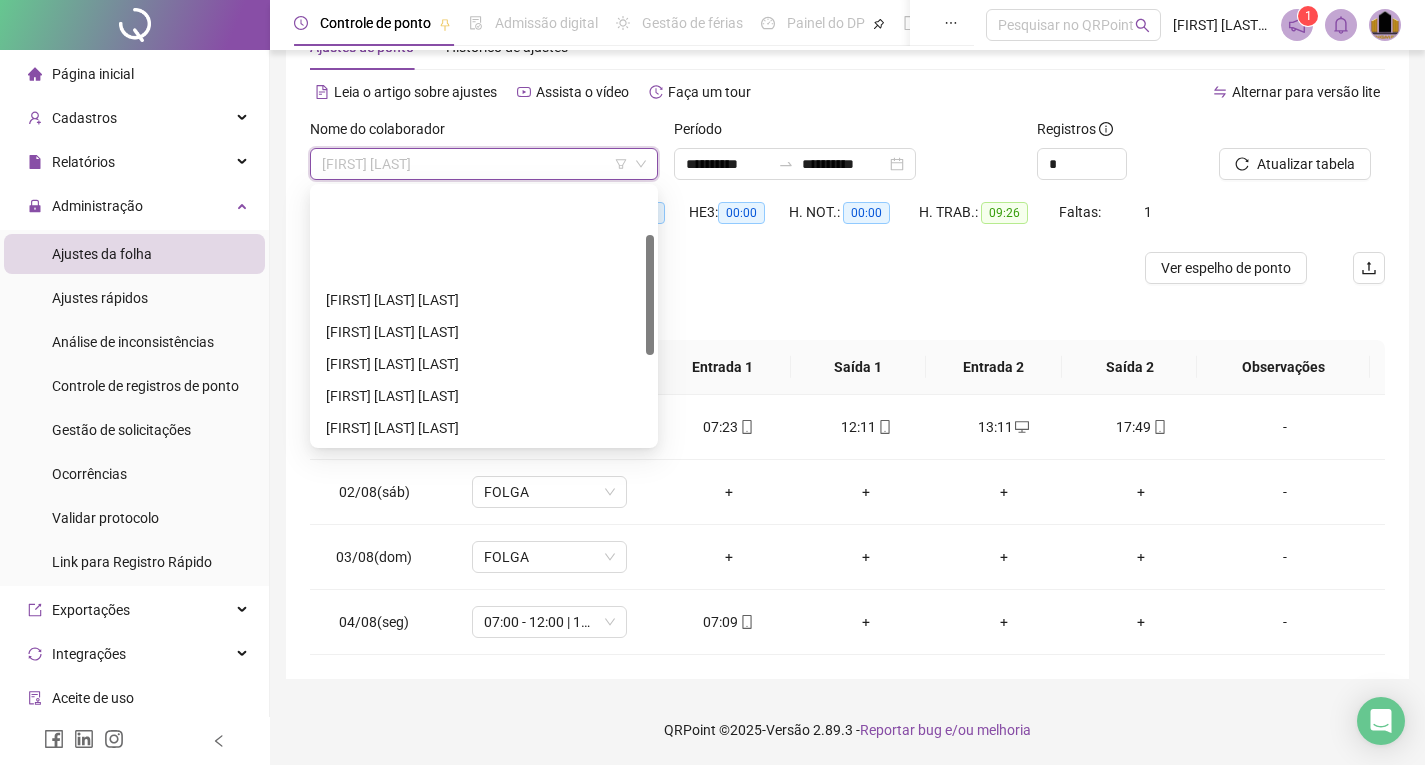 scroll, scrollTop: 100, scrollLeft: 0, axis: vertical 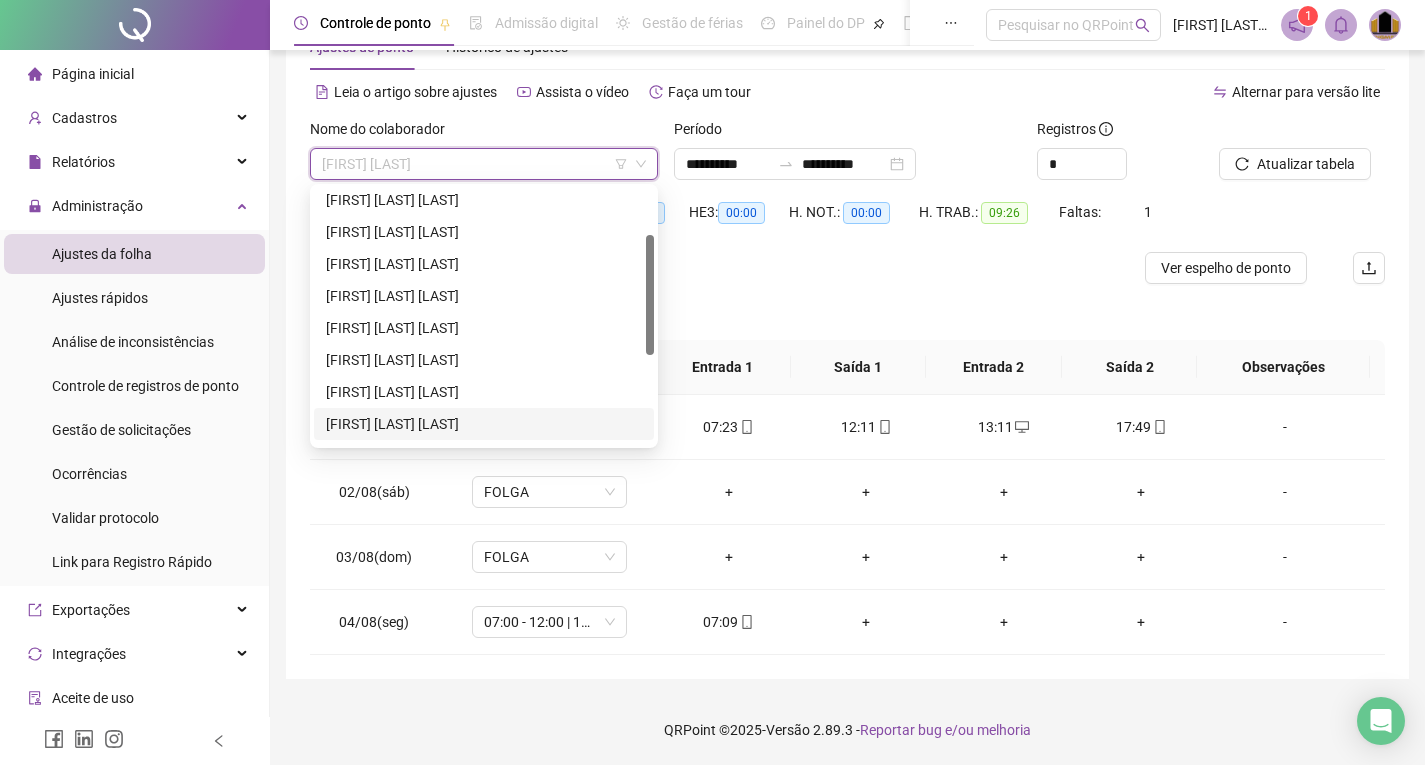 click on "[FIRST] [LAST] [LAST]" at bounding box center (484, 424) 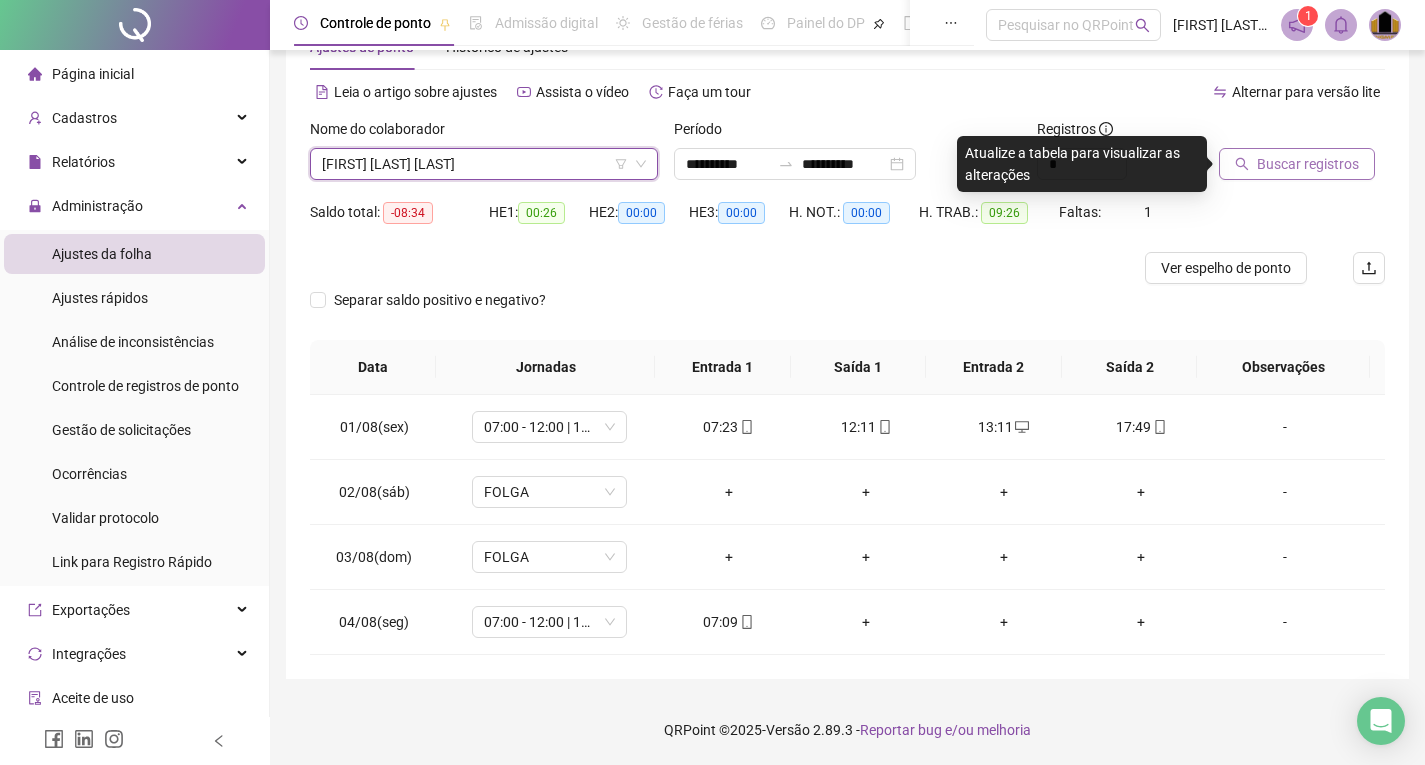 click on "Buscar registros" at bounding box center [1308, 164] 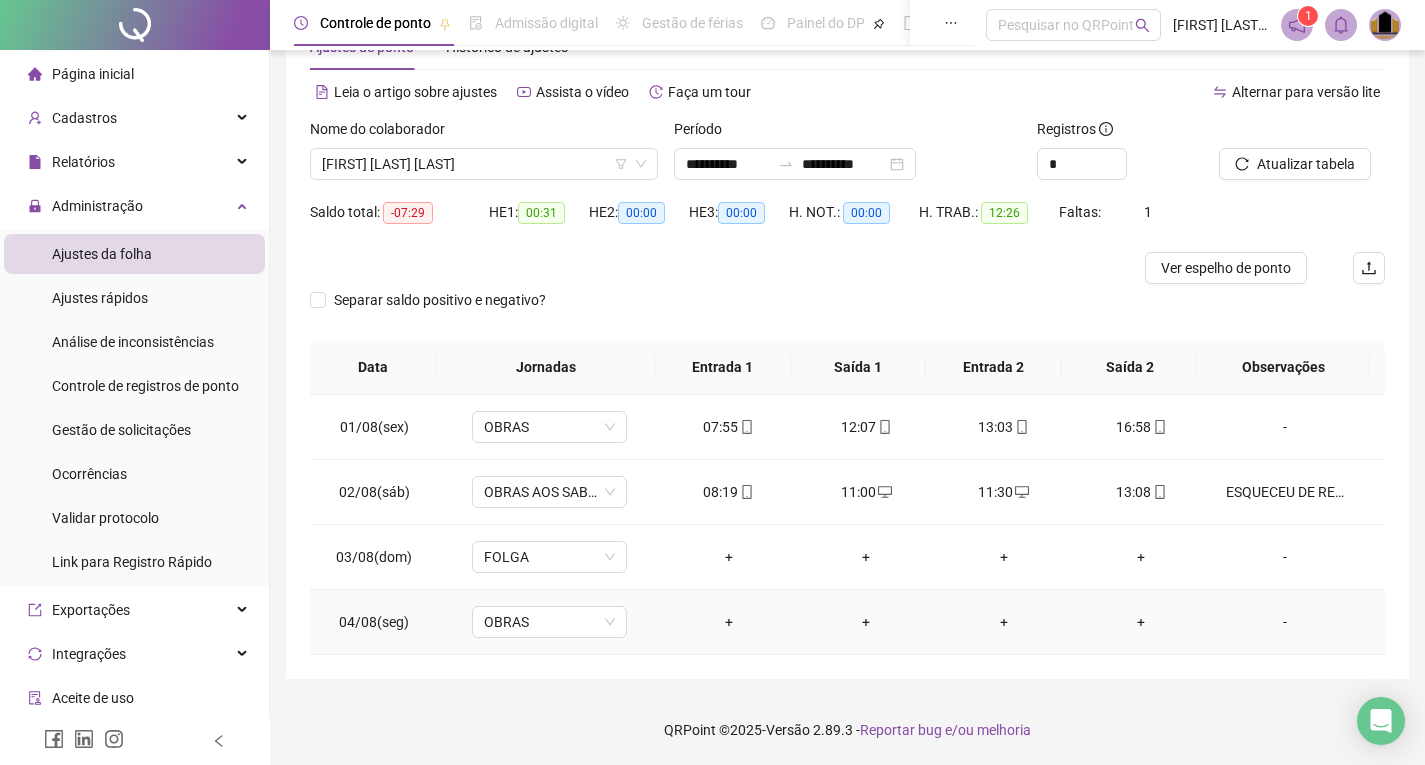 click on "-" at bounding box center (1285, 622) 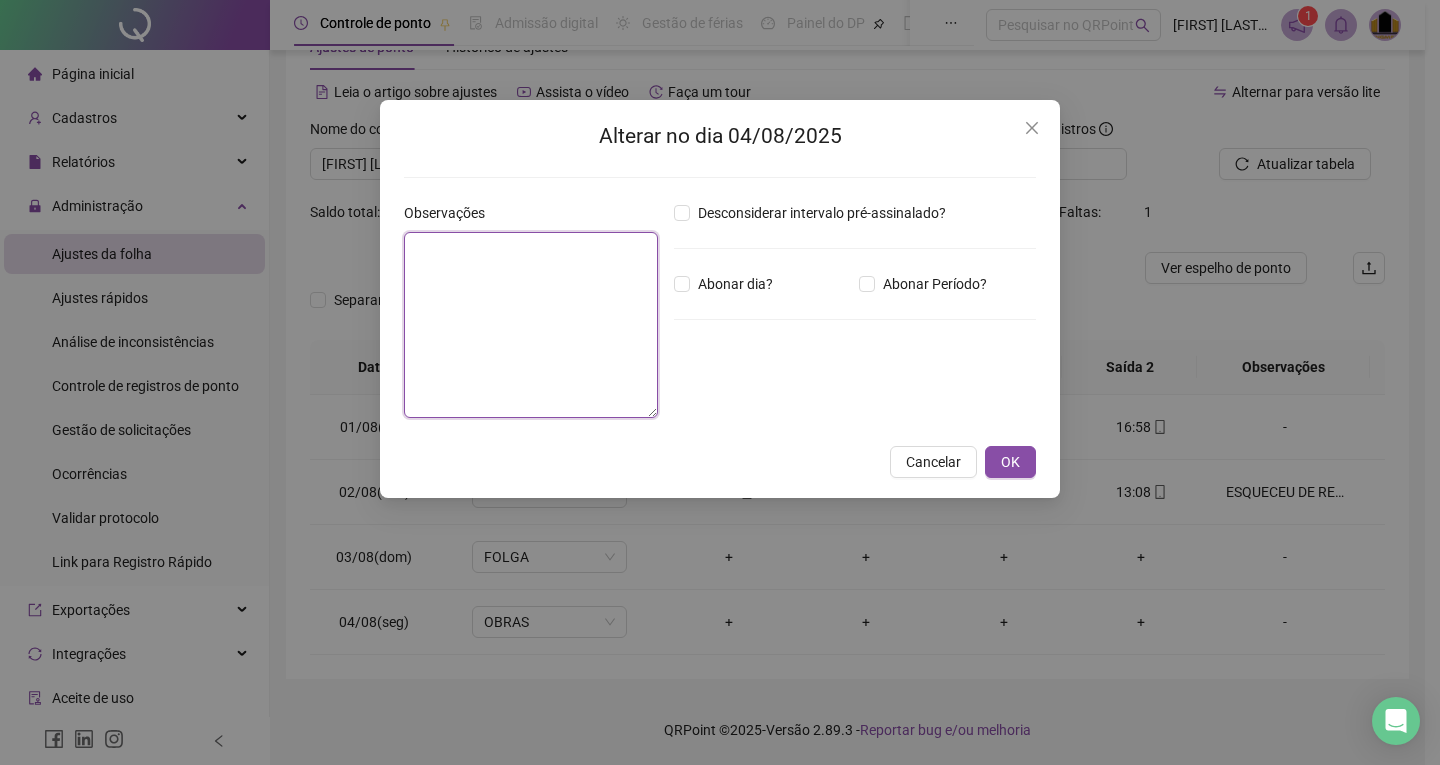 click at bounding box center (531, 325) 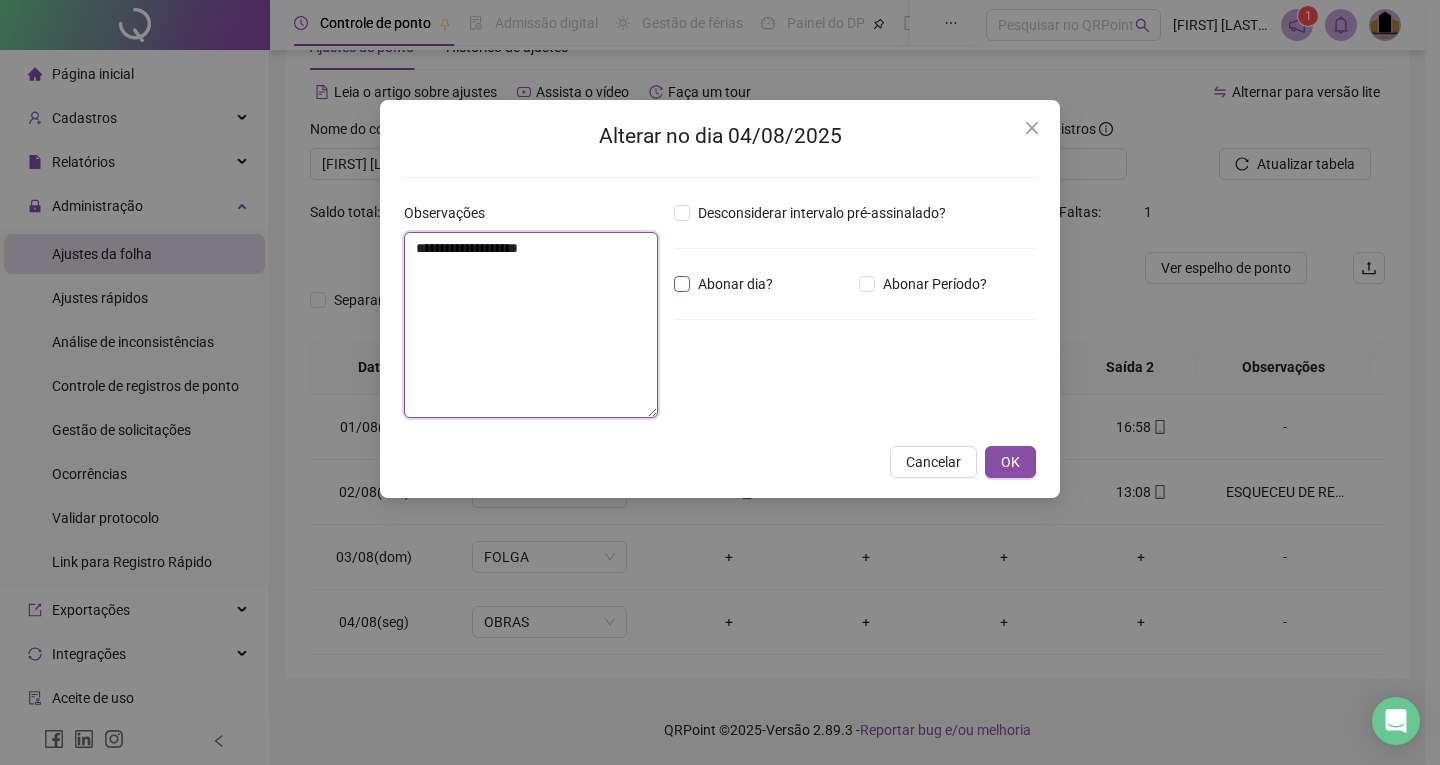 type on "**********" 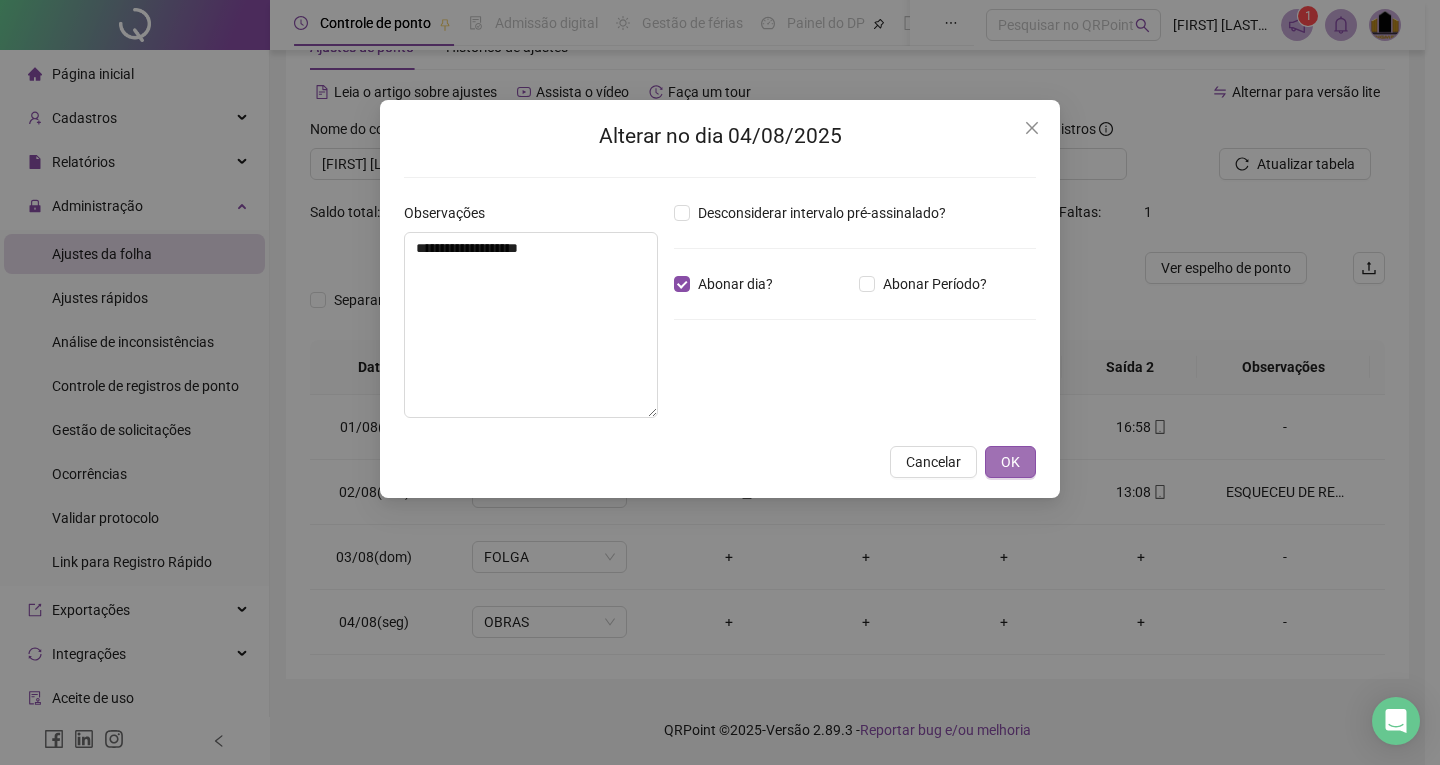 drag, startPoint x: 1008, startPoint y: 463, endPoint x: 995, endPoint y: 456, distance: 14.764823 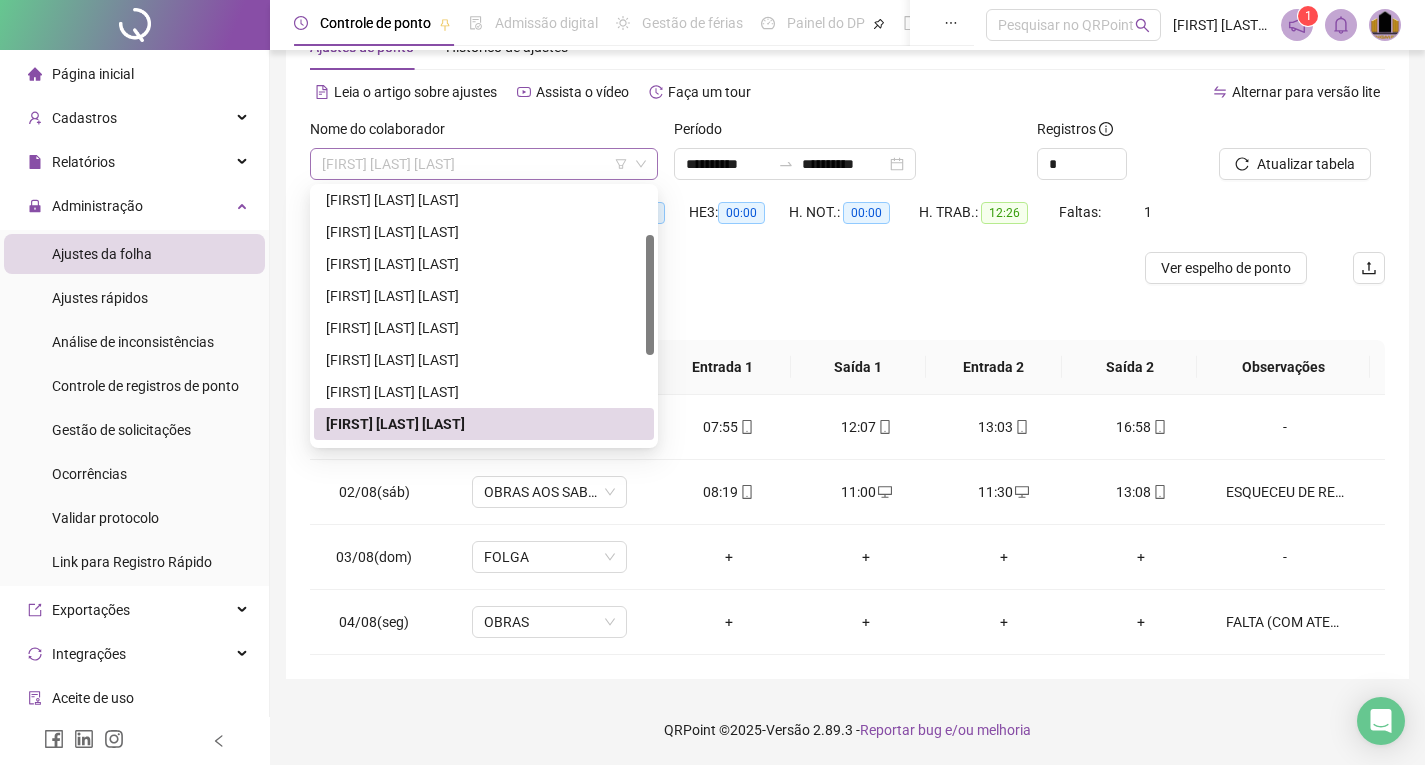 click on "[FIRST] [LAST] [LAST]" at bounding box center [484, 164] 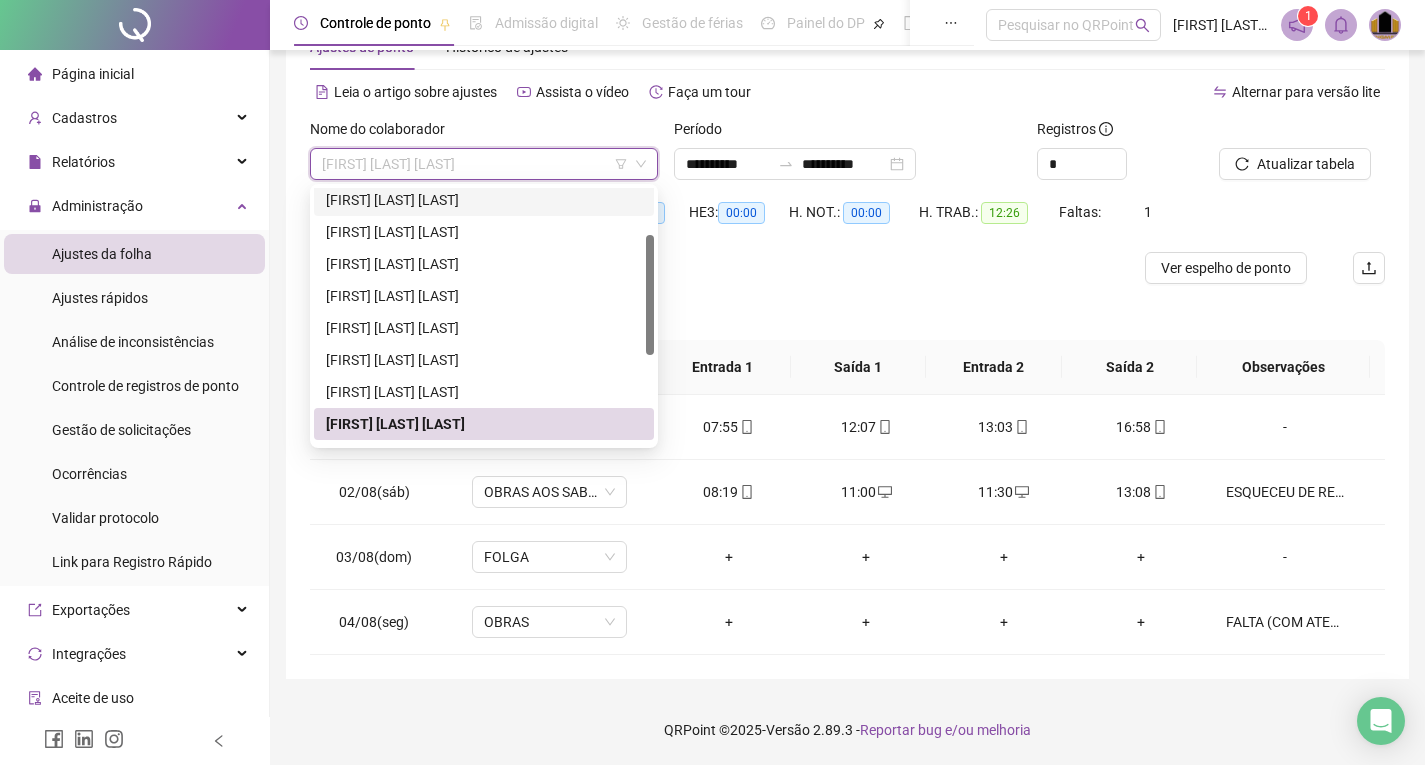click on "[FIRST] [LAST] [LAST]" at bounding box center [484, 200] 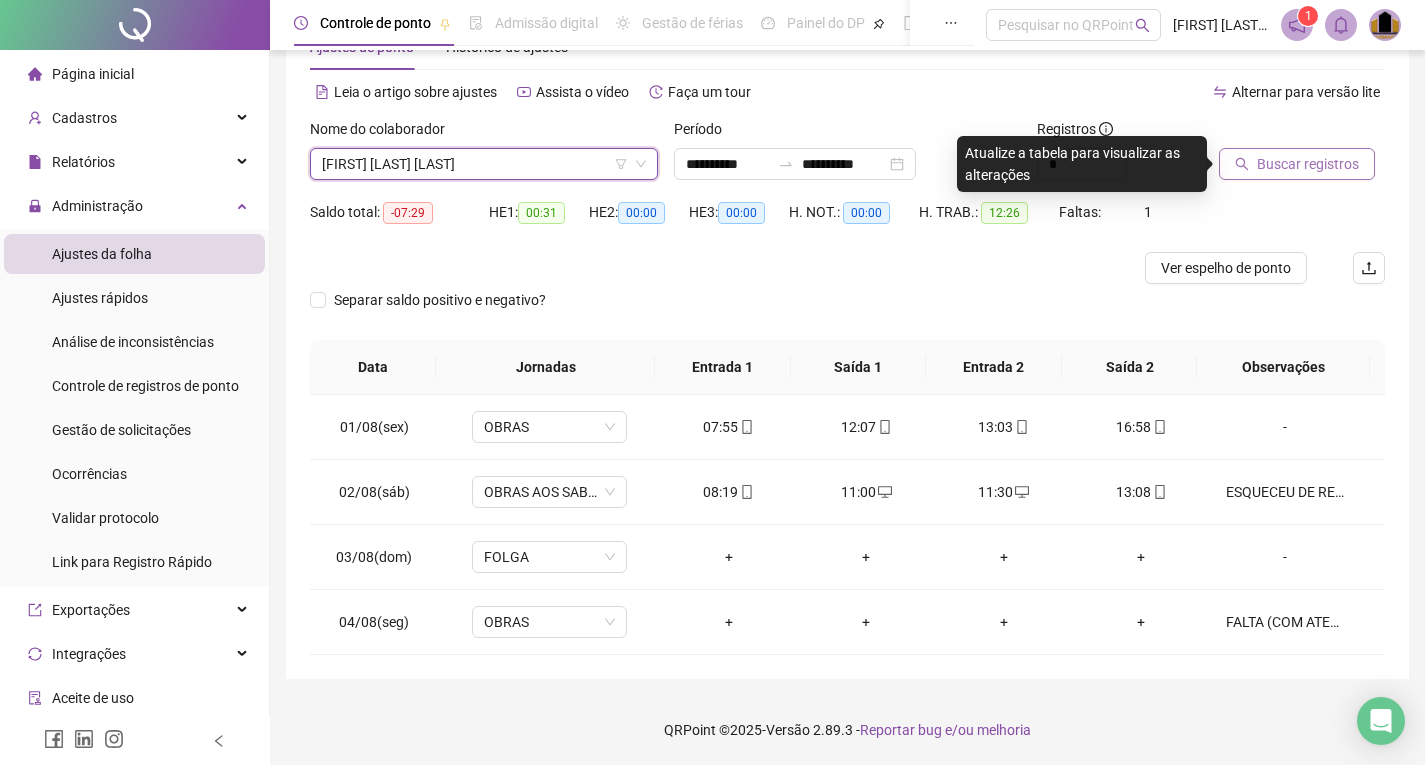 click on "Buscar registros" at bounding box center (1297, 164) 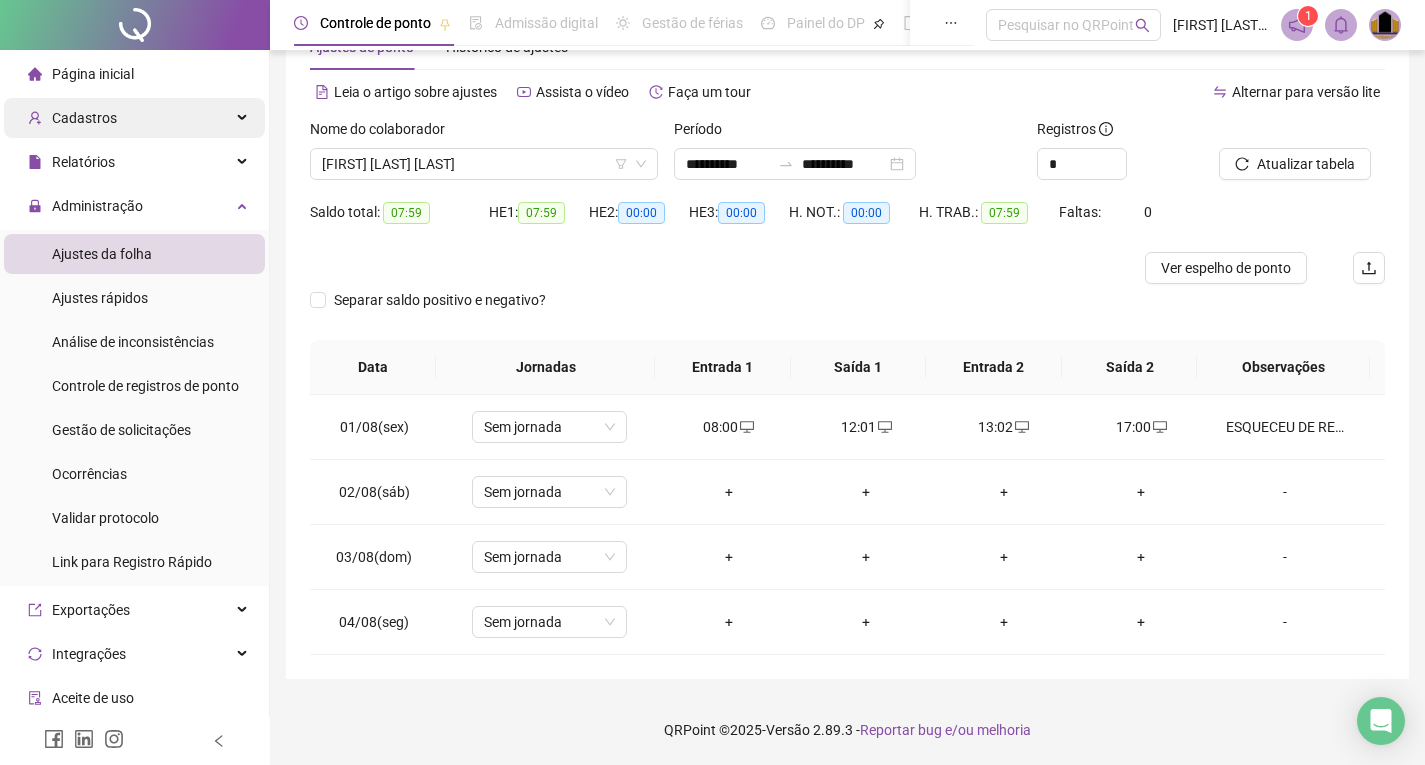 click on "Cadastros" at bounding box center [84, 118] 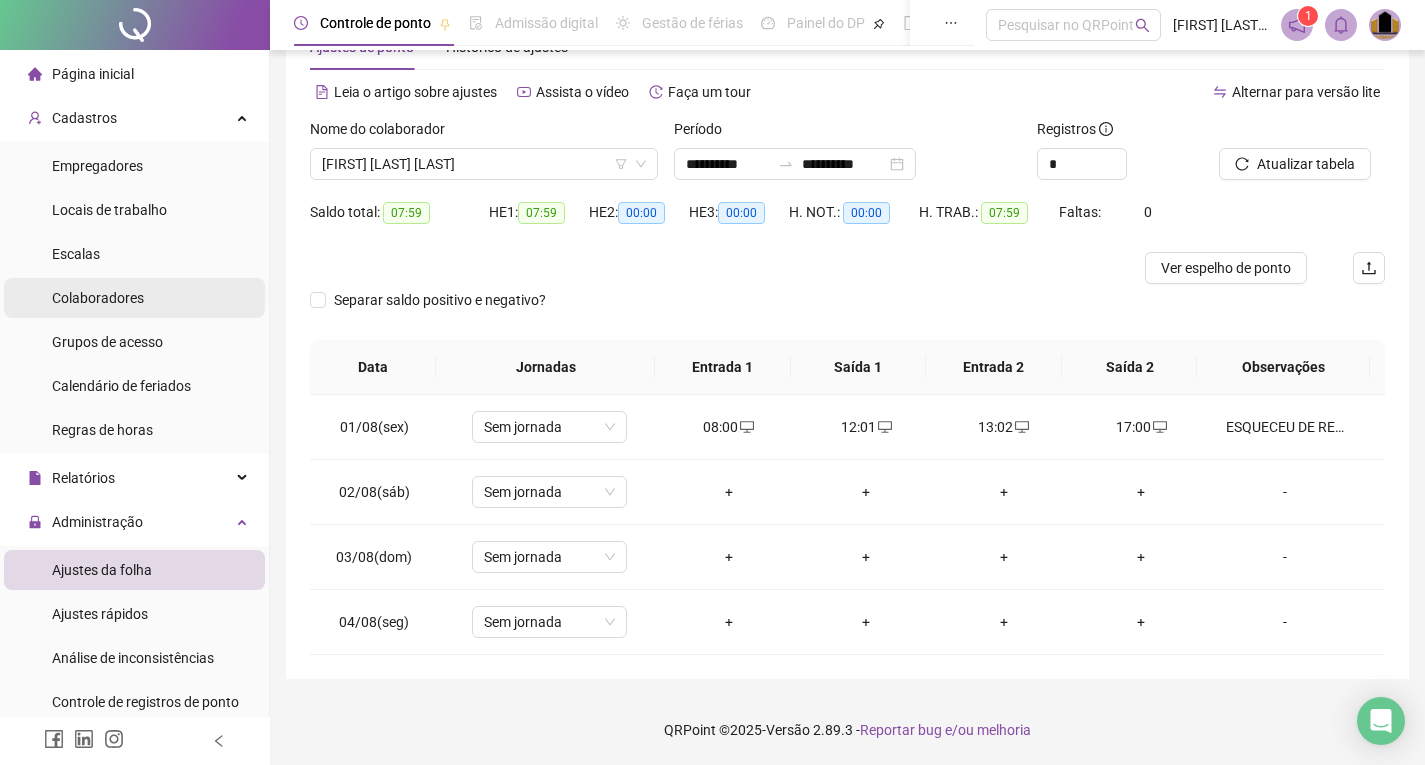 click on "Colaboradores" at bounding box center (98, 298) 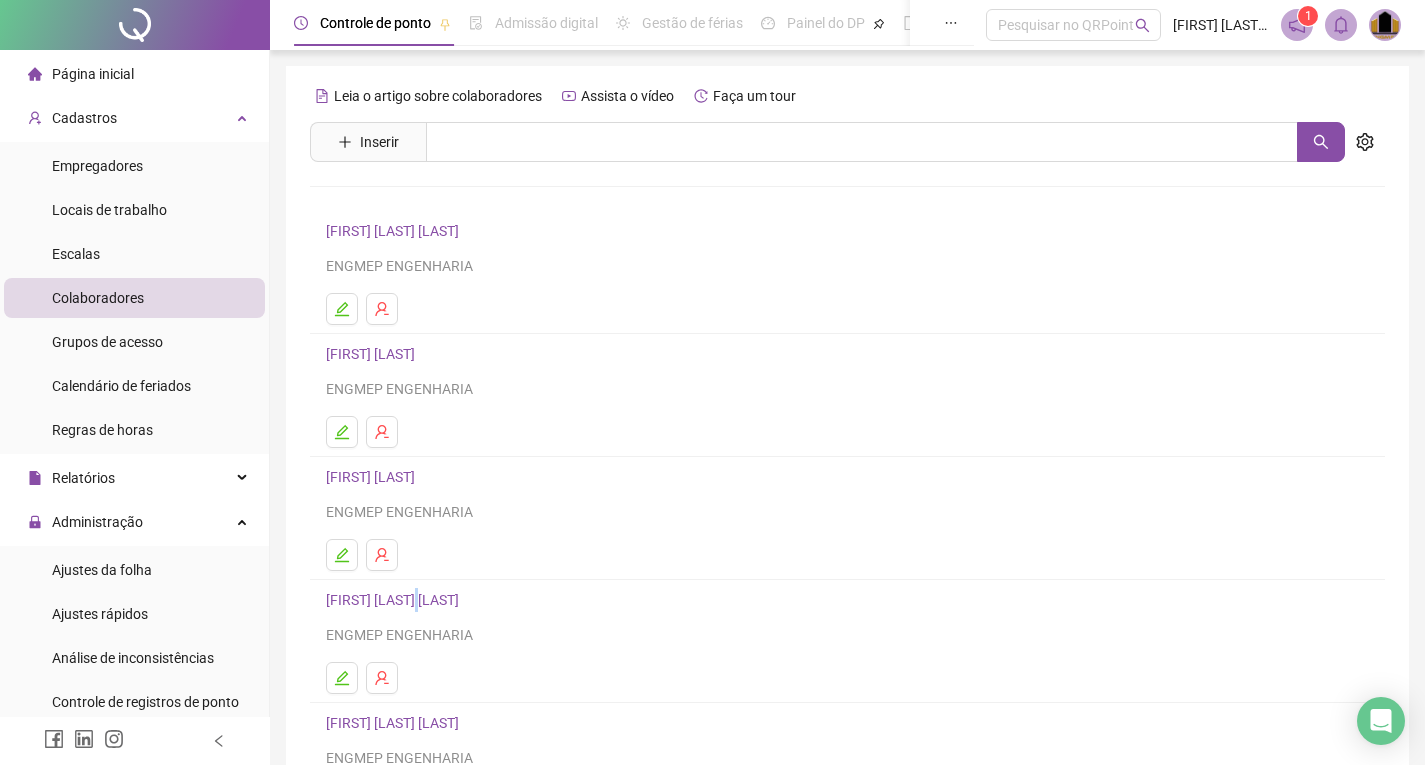 click on "[FIRST] [LAST] [LAST]" at bounding box center [395, 600] 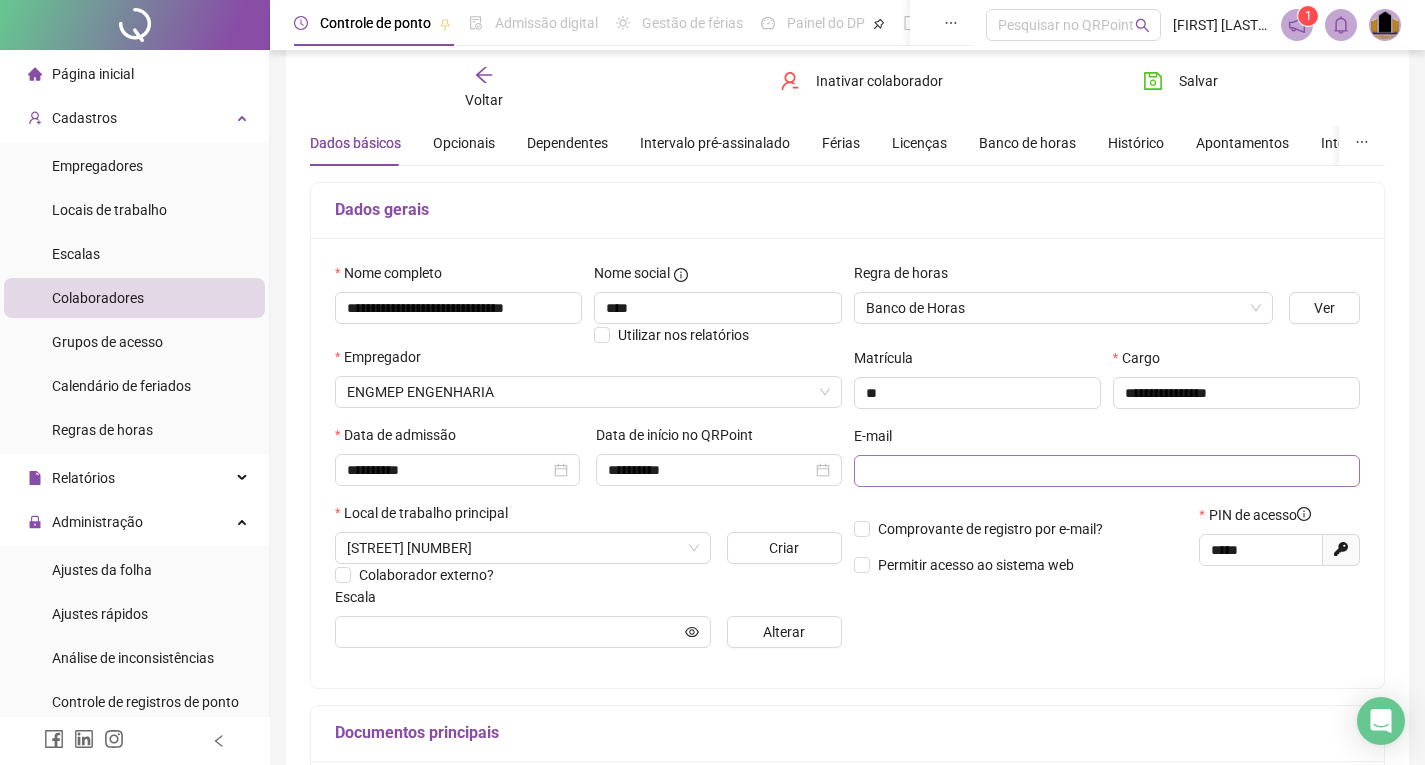 scroll, scrollTop: 100, scrollLeft: 0, axis: vertical 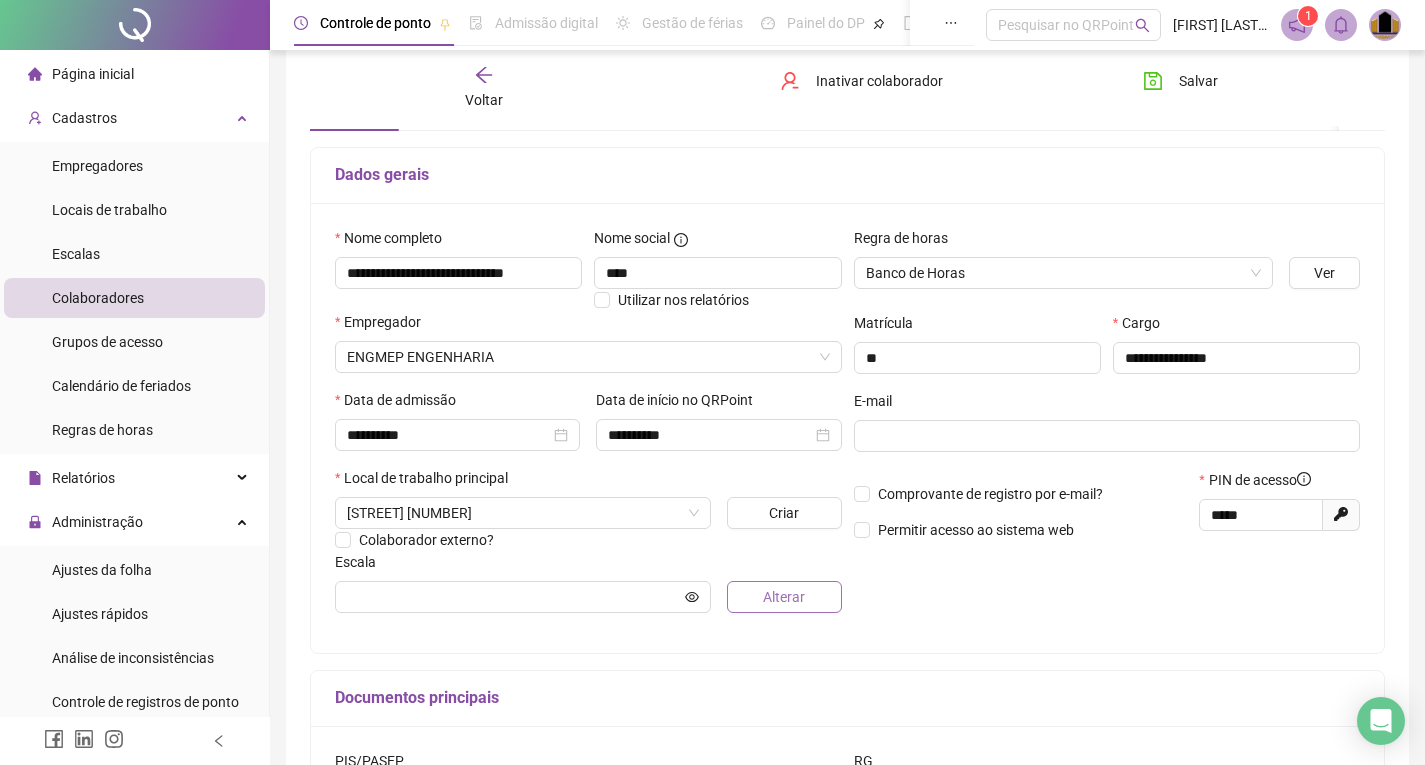 click on "Alterar" at bounding box center (784, 597) 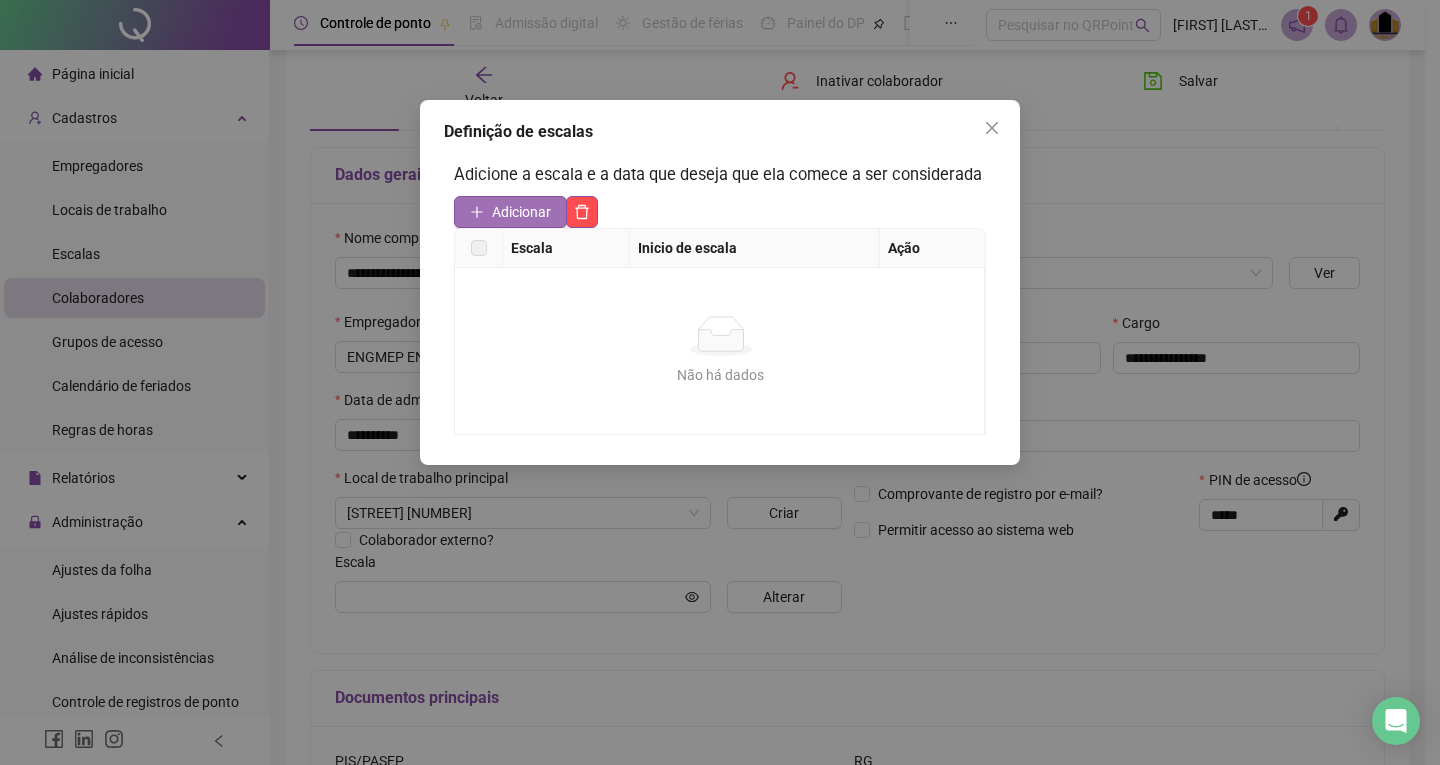 click on "Adicionar" at bounding box center (521, 212) 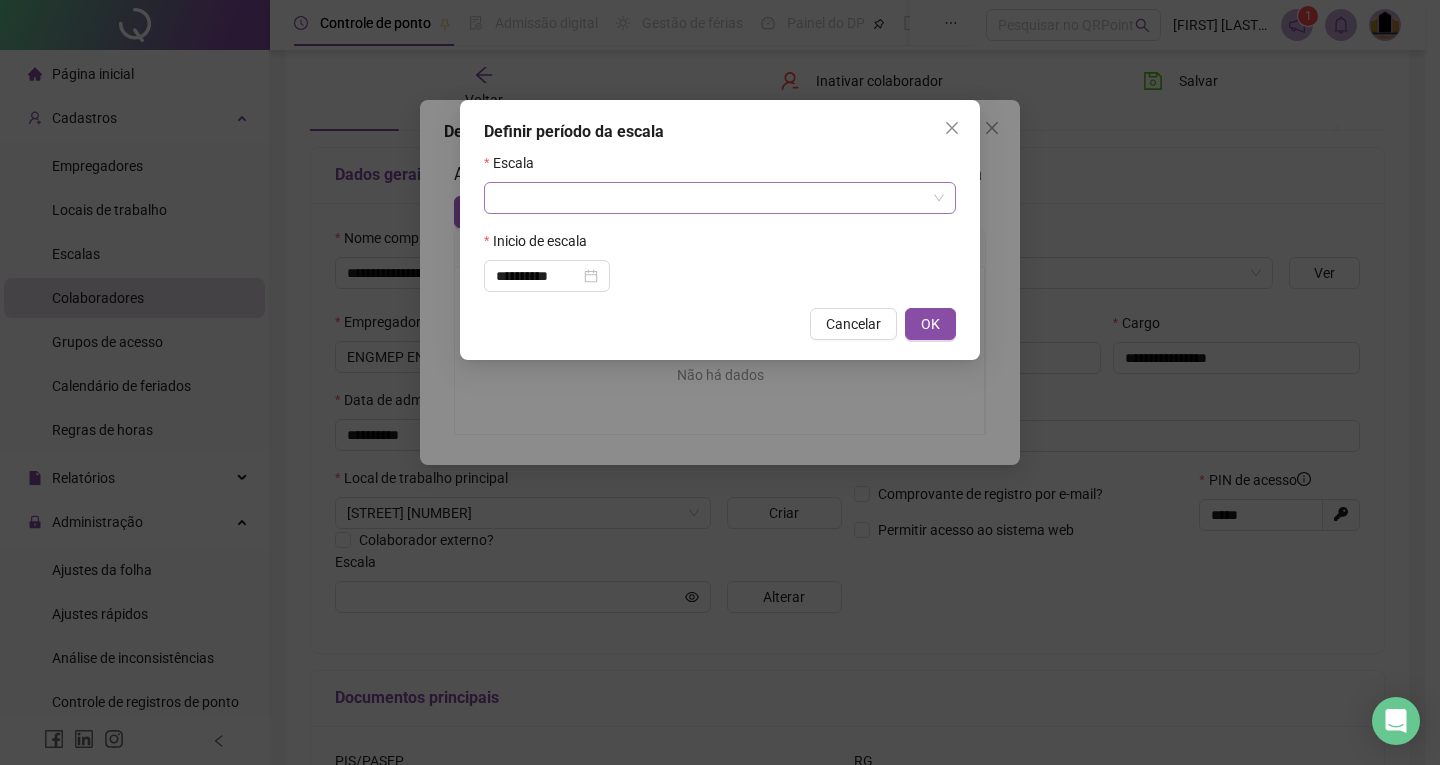 click at bounding box center (711, 198) 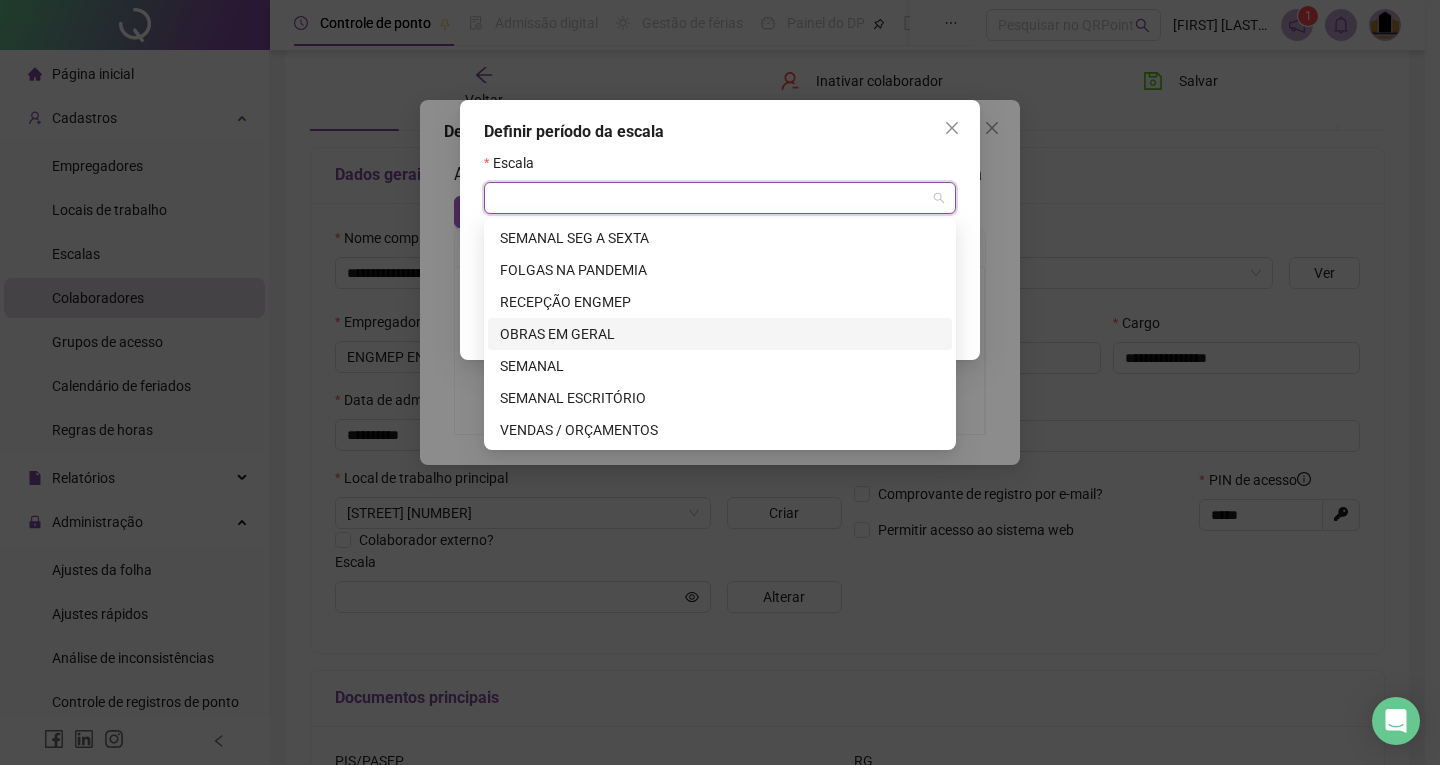 click on "OBRAS EM GERAL" at bounding box center (720, 334) 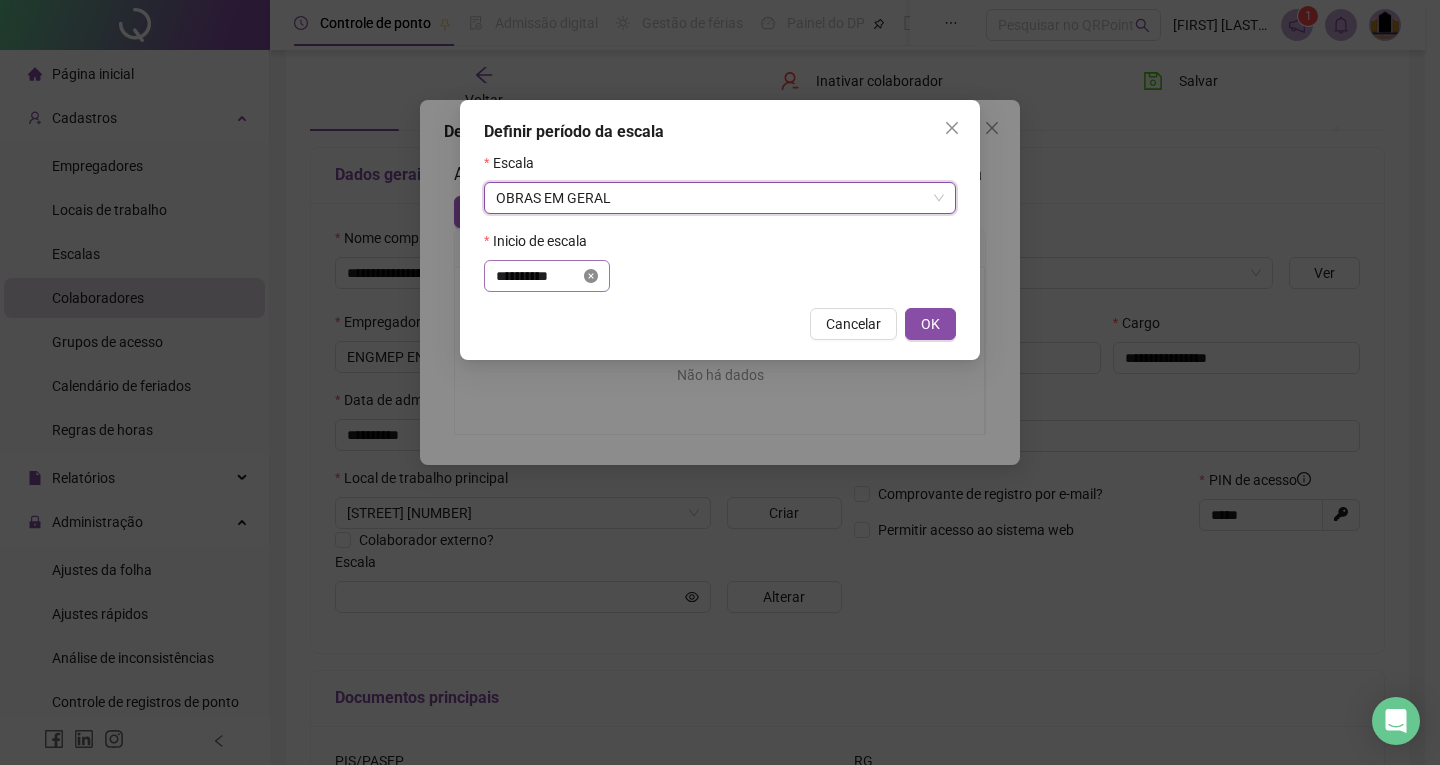 click 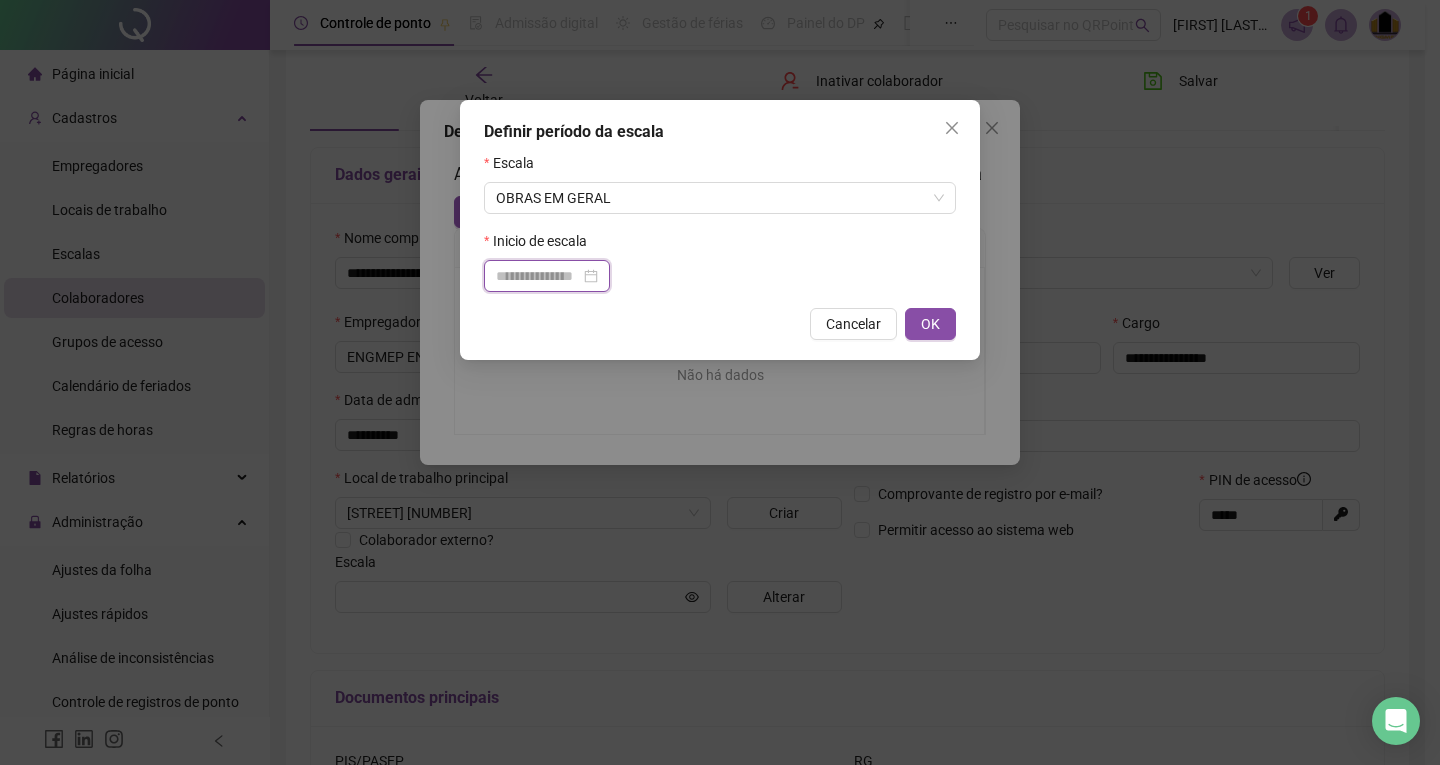 click at bounding box center [538, 276] 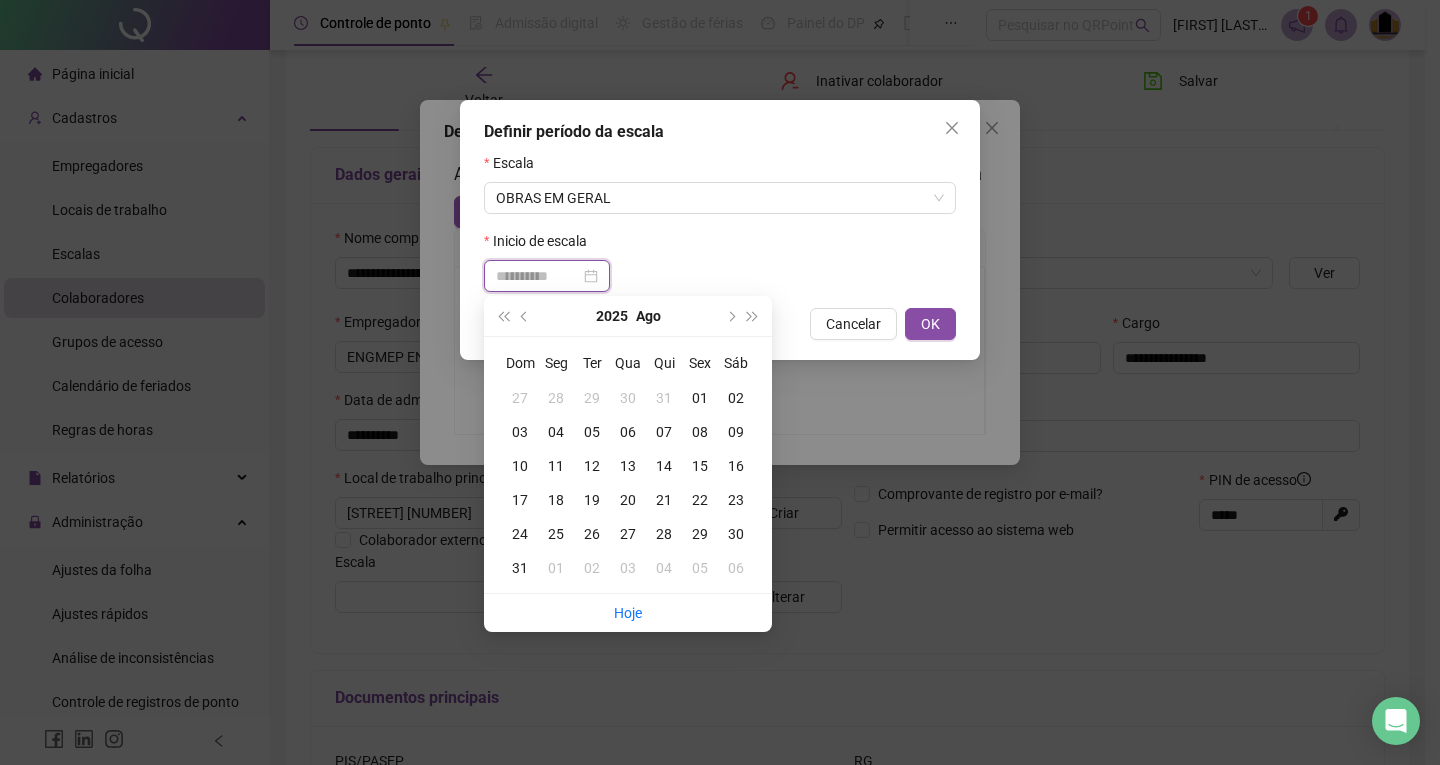 type on "**********" 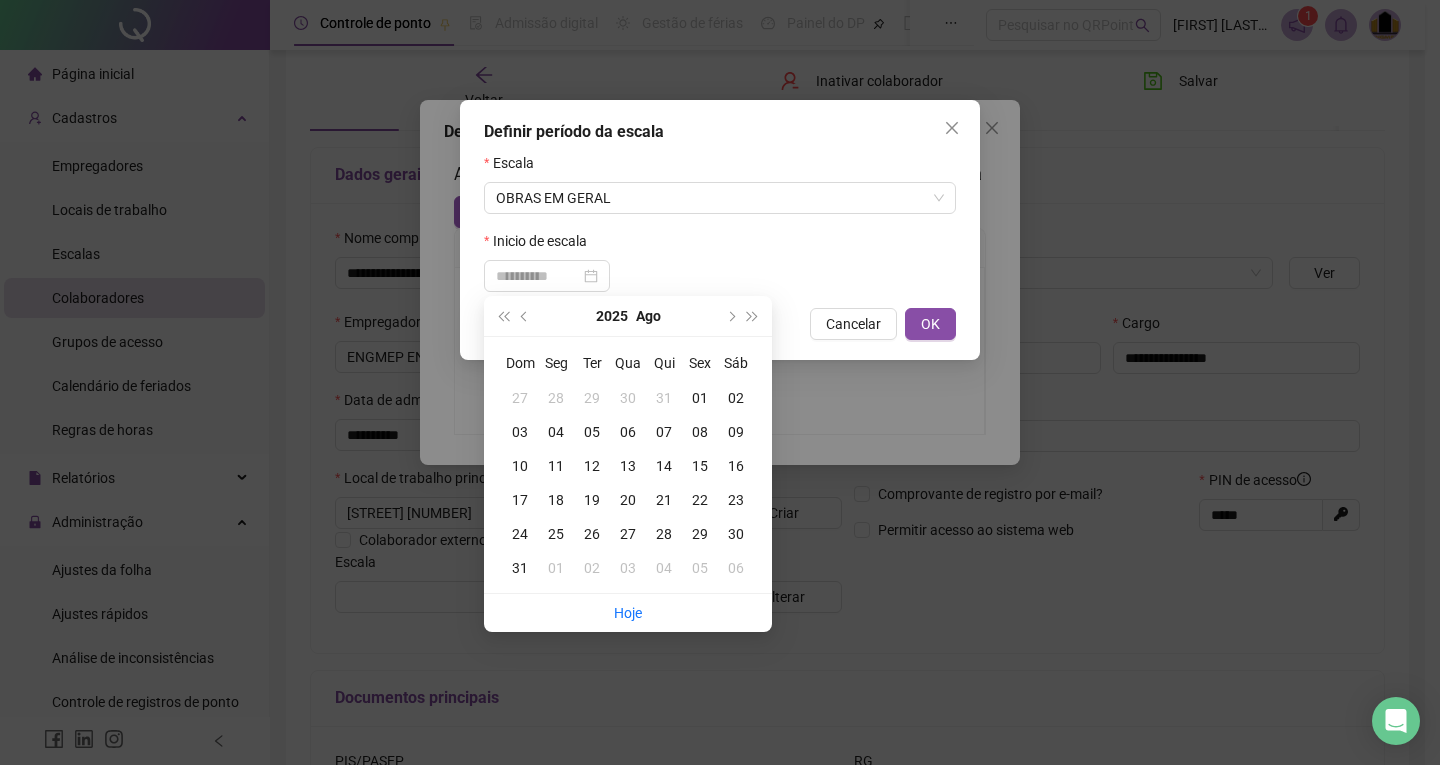 click on "04" at bounding box center [556, 432] 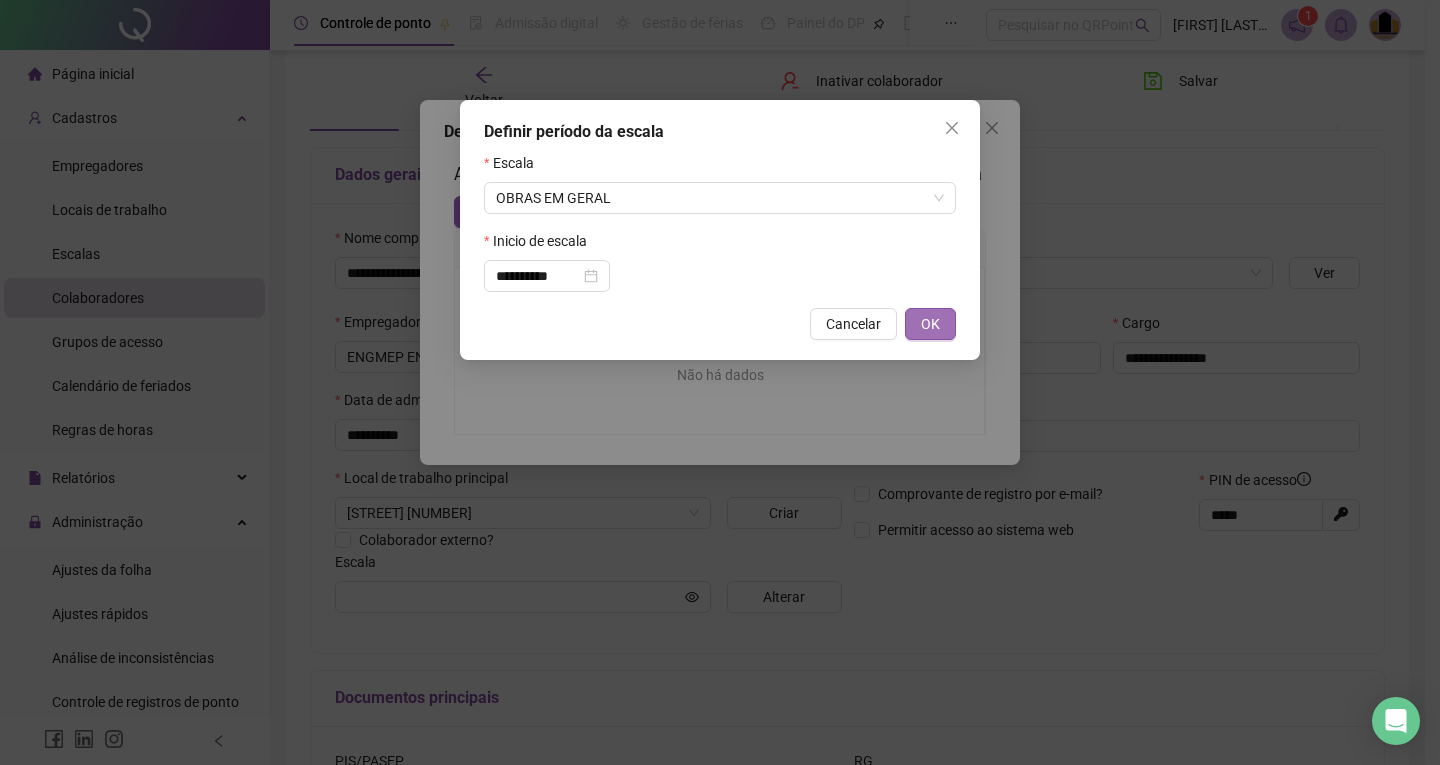 click on "OK" at bounding box center [930, 324] 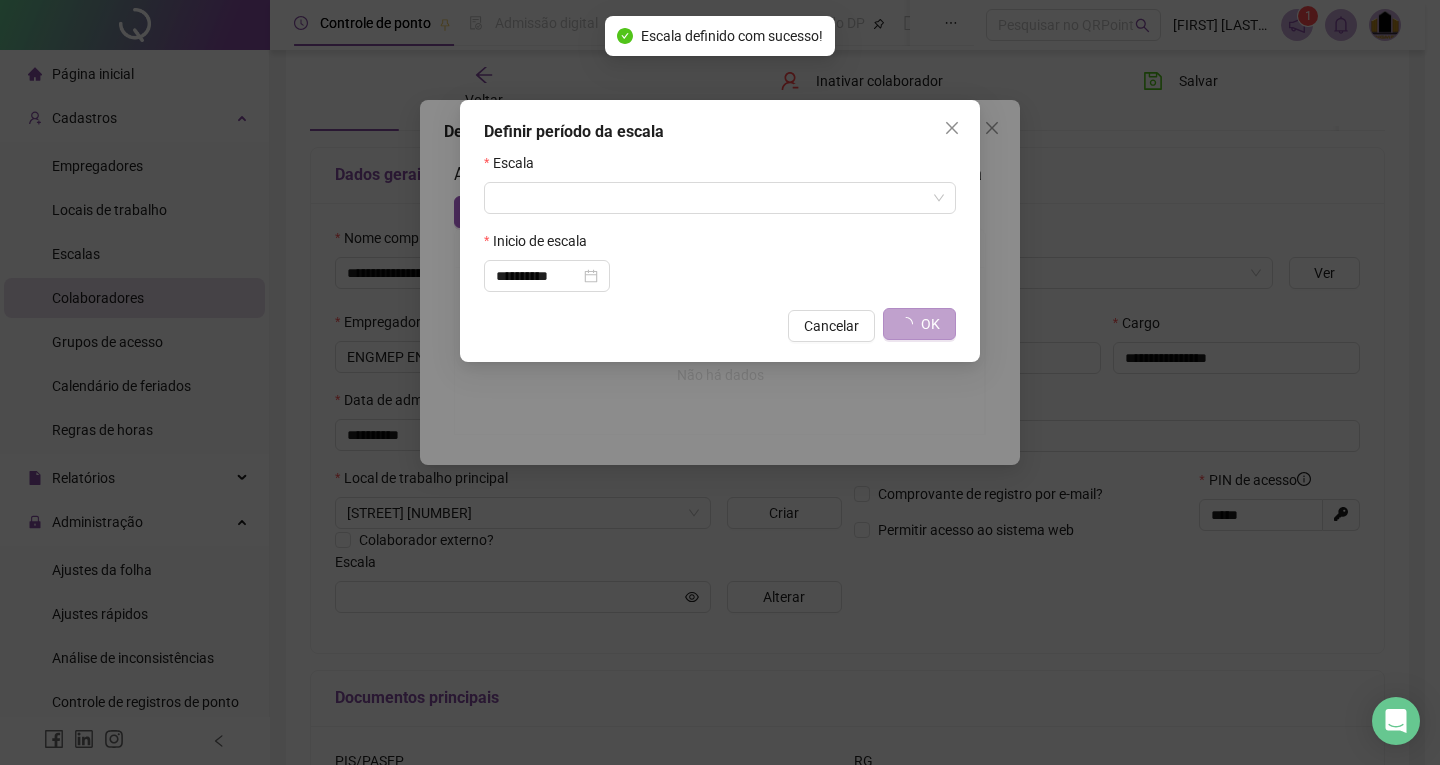 type on "**********" 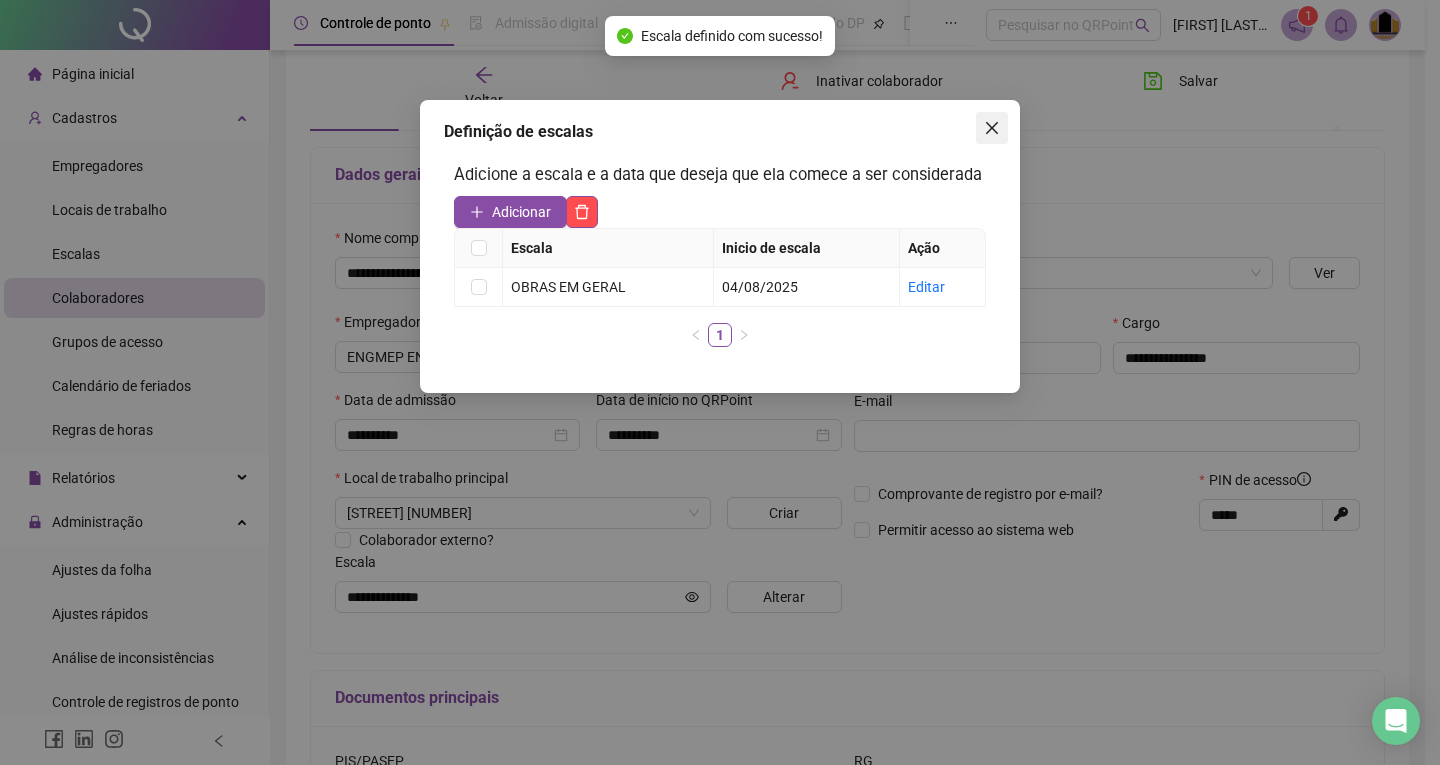 click 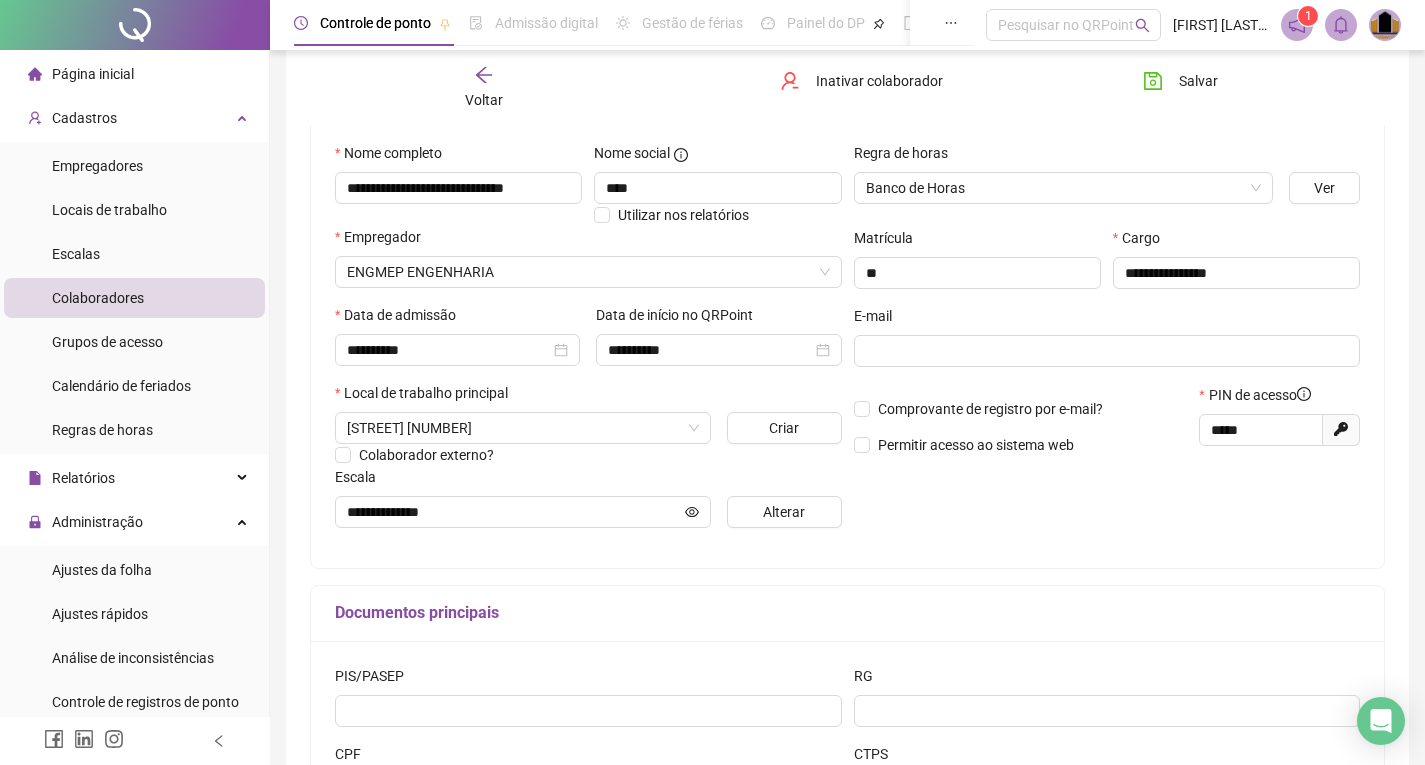 scroll, scrollTop: 376, scrollLeft: 0, axis: vertical 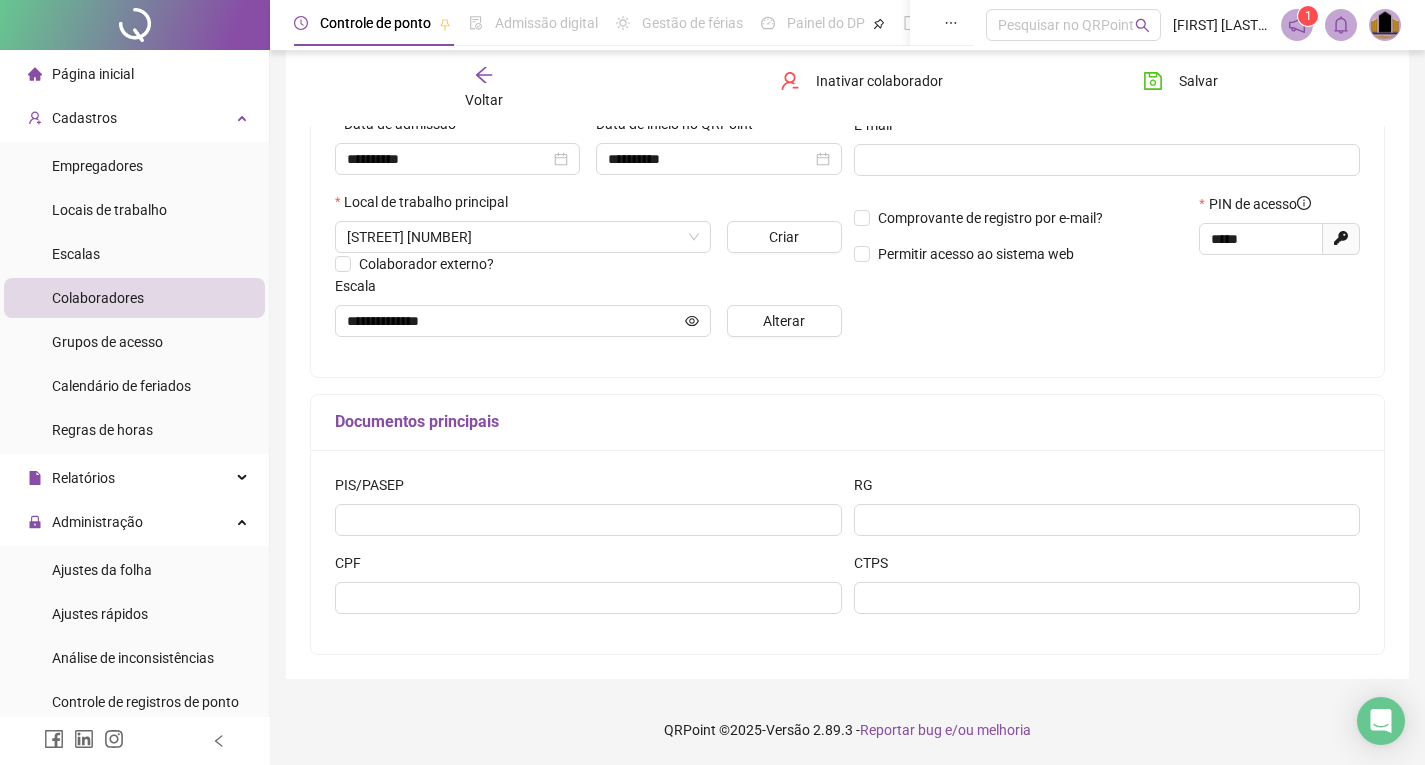 click 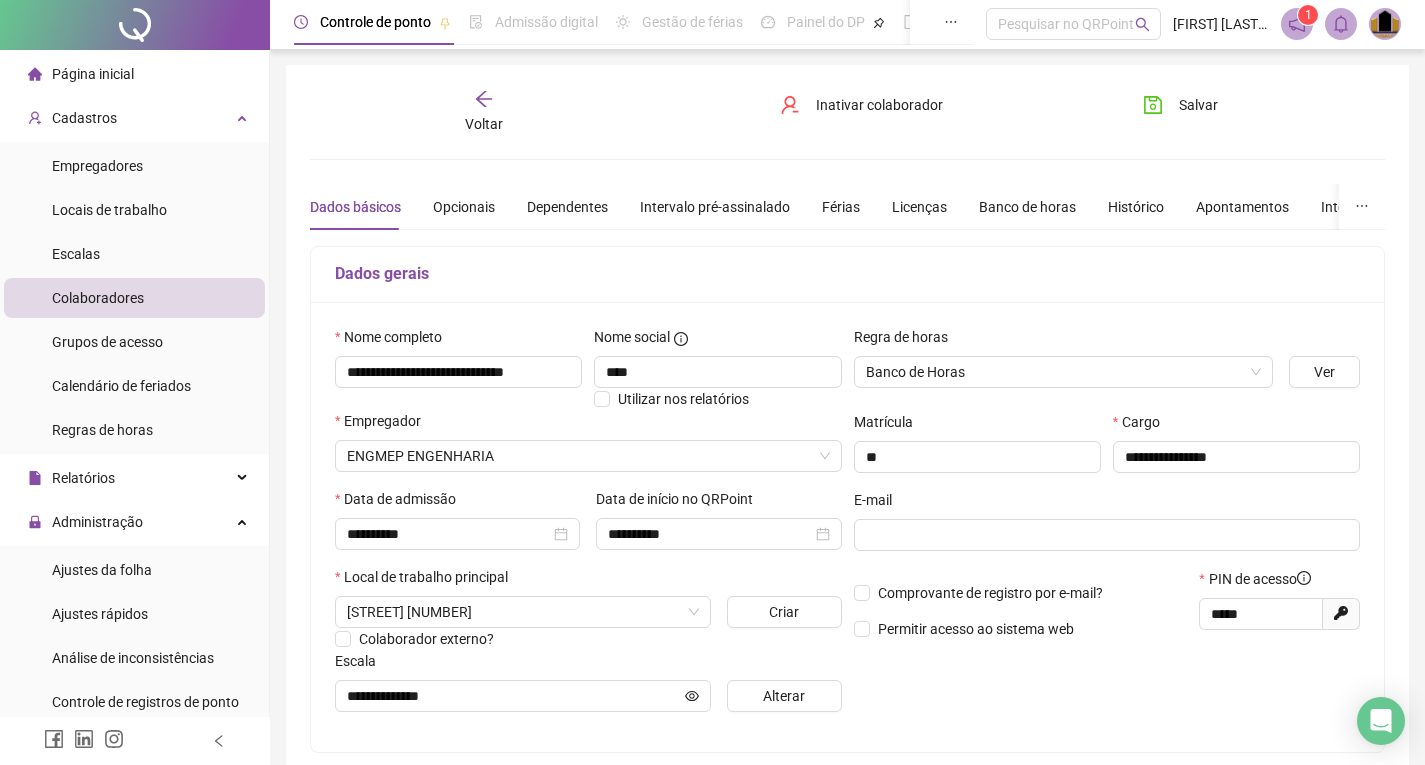 scroll, scrollTop: 0, scrollLeft: 0, axis: both 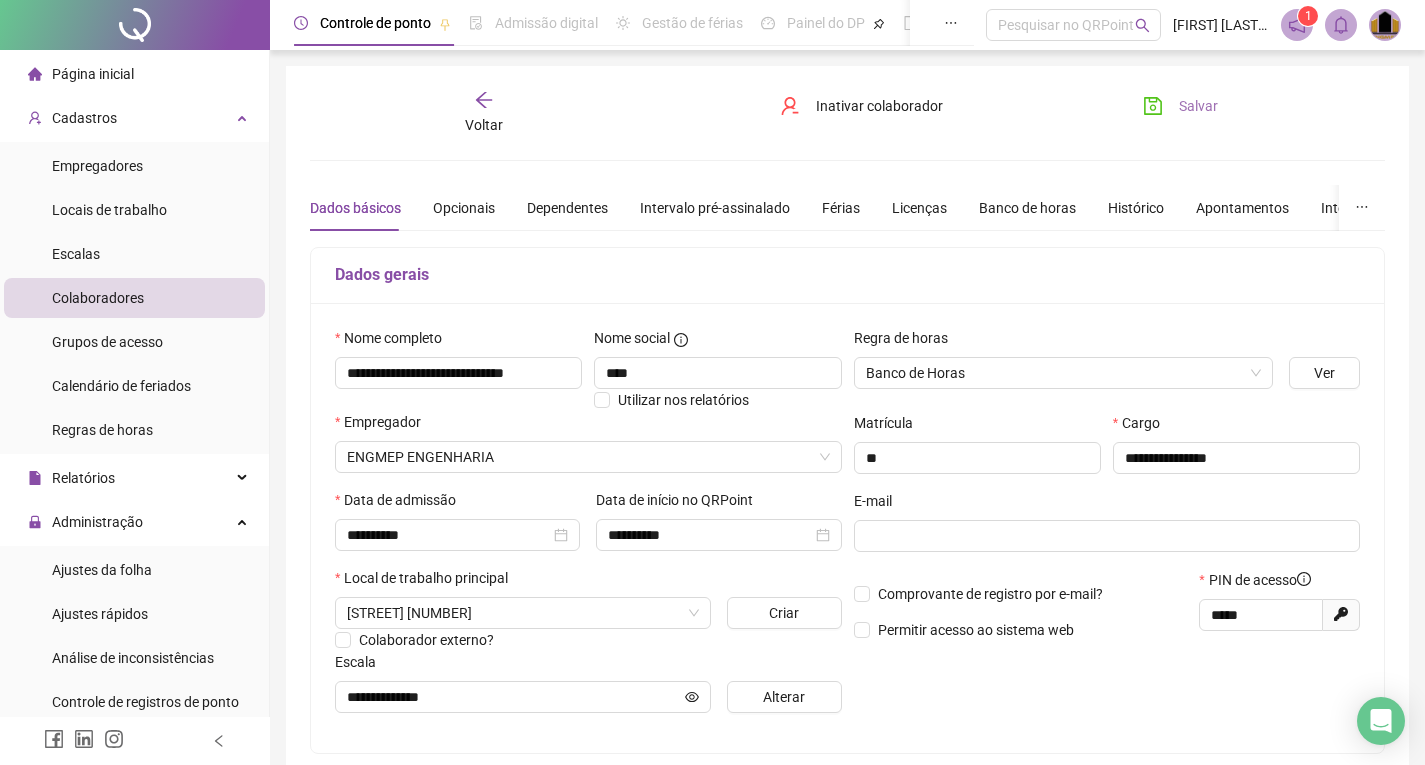 click on "Salvar" at bounding box center [1198, 106] 